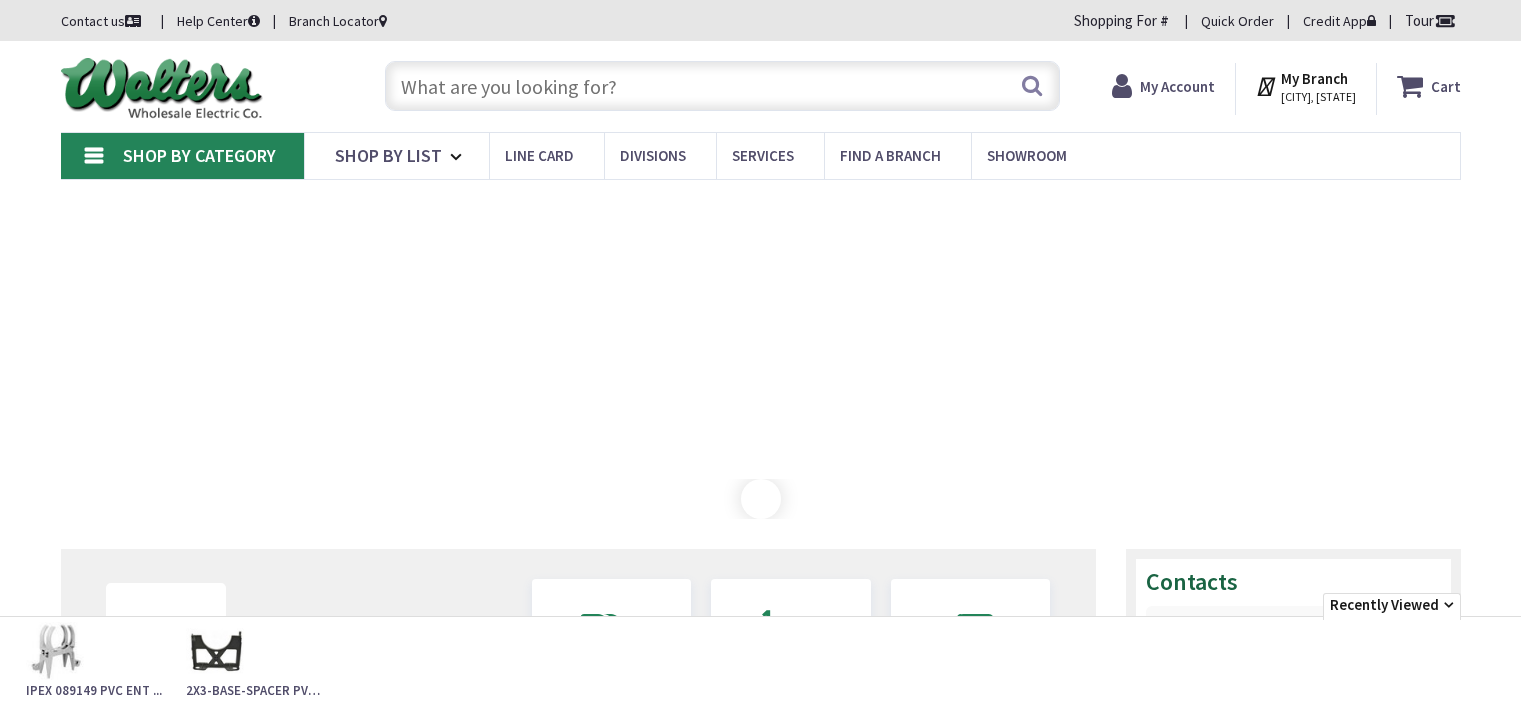 scroll, scrollTop: 0, scrollLeft: 0, axis: both 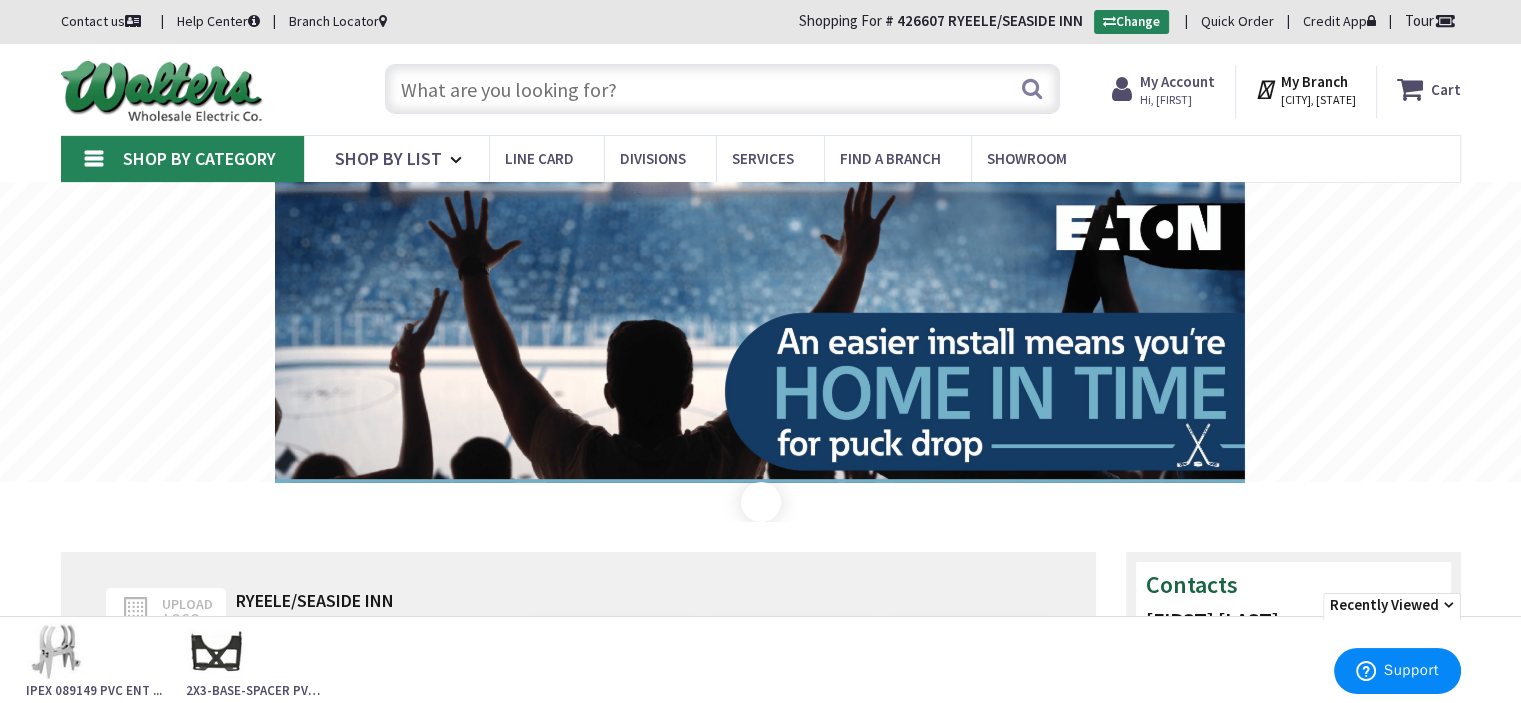click at bounding box center (722, 89) 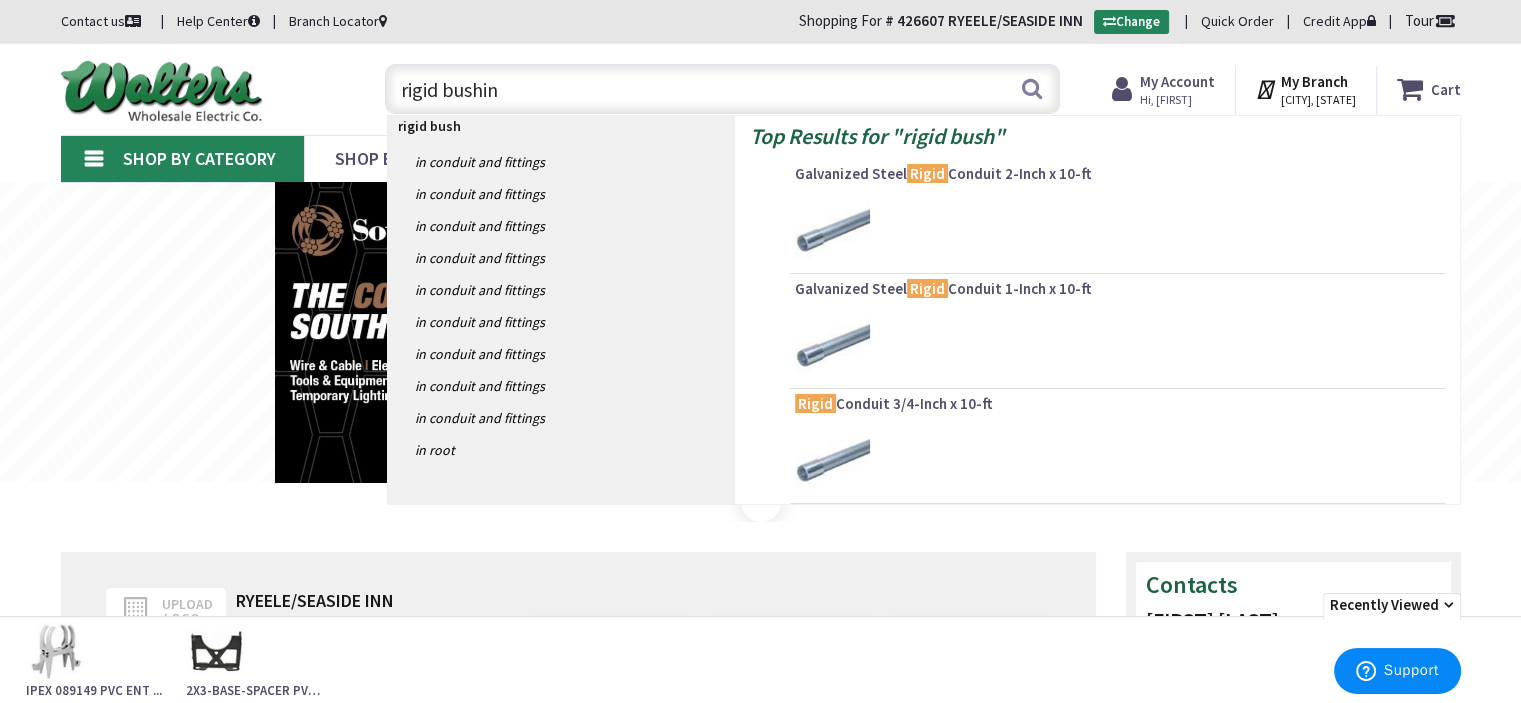 type on "rigid bushing" 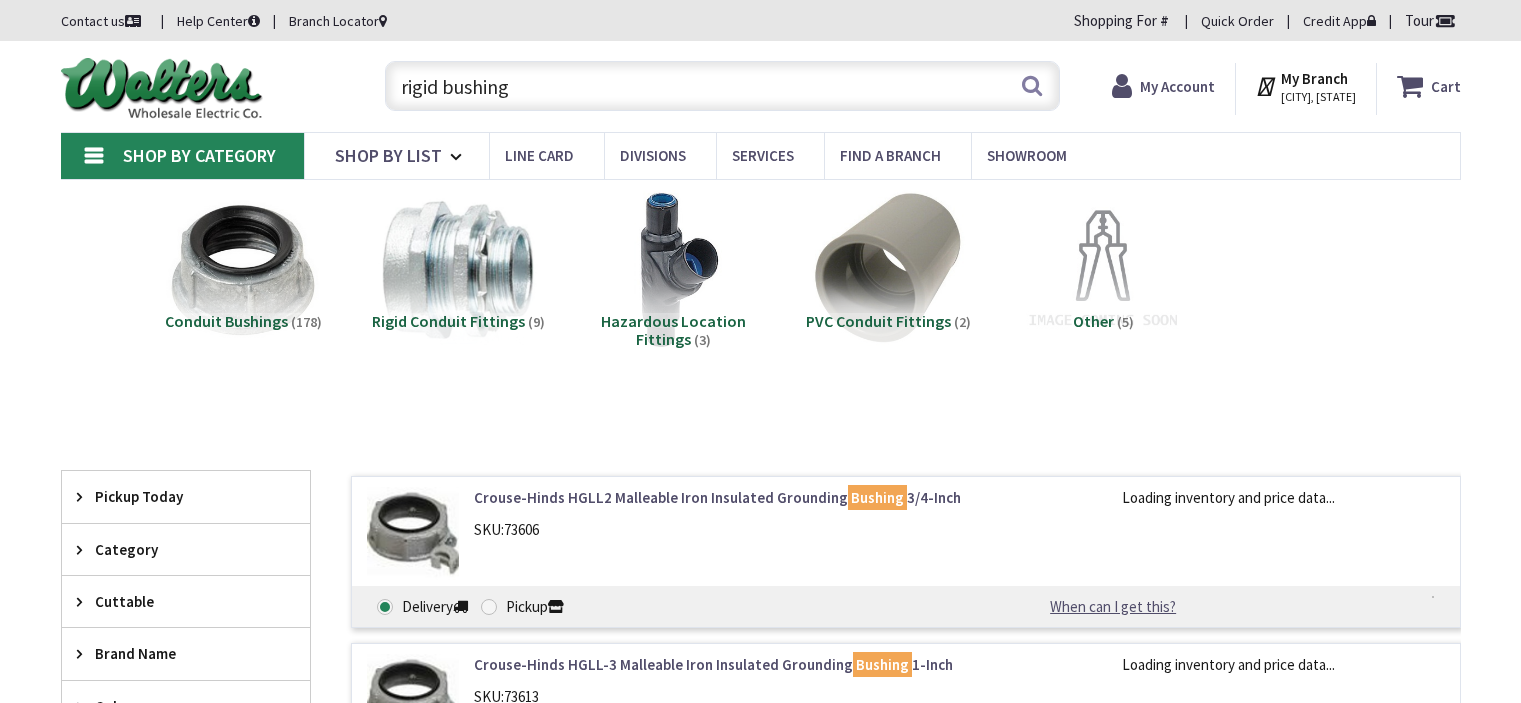 scroll, scrollTop: 0, scrollLeft: 0, axis: both 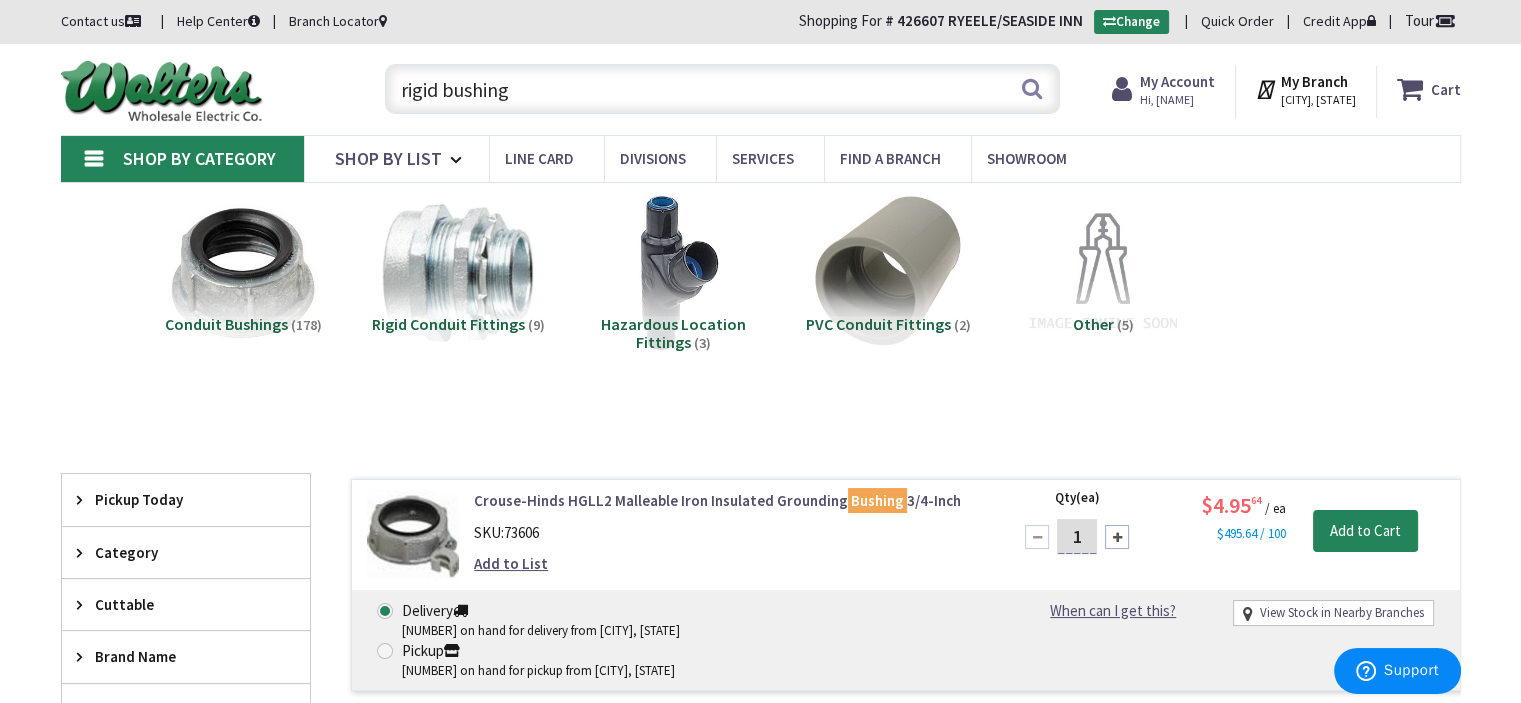 click on "rigid bushing" at bounding box center [722, 89] 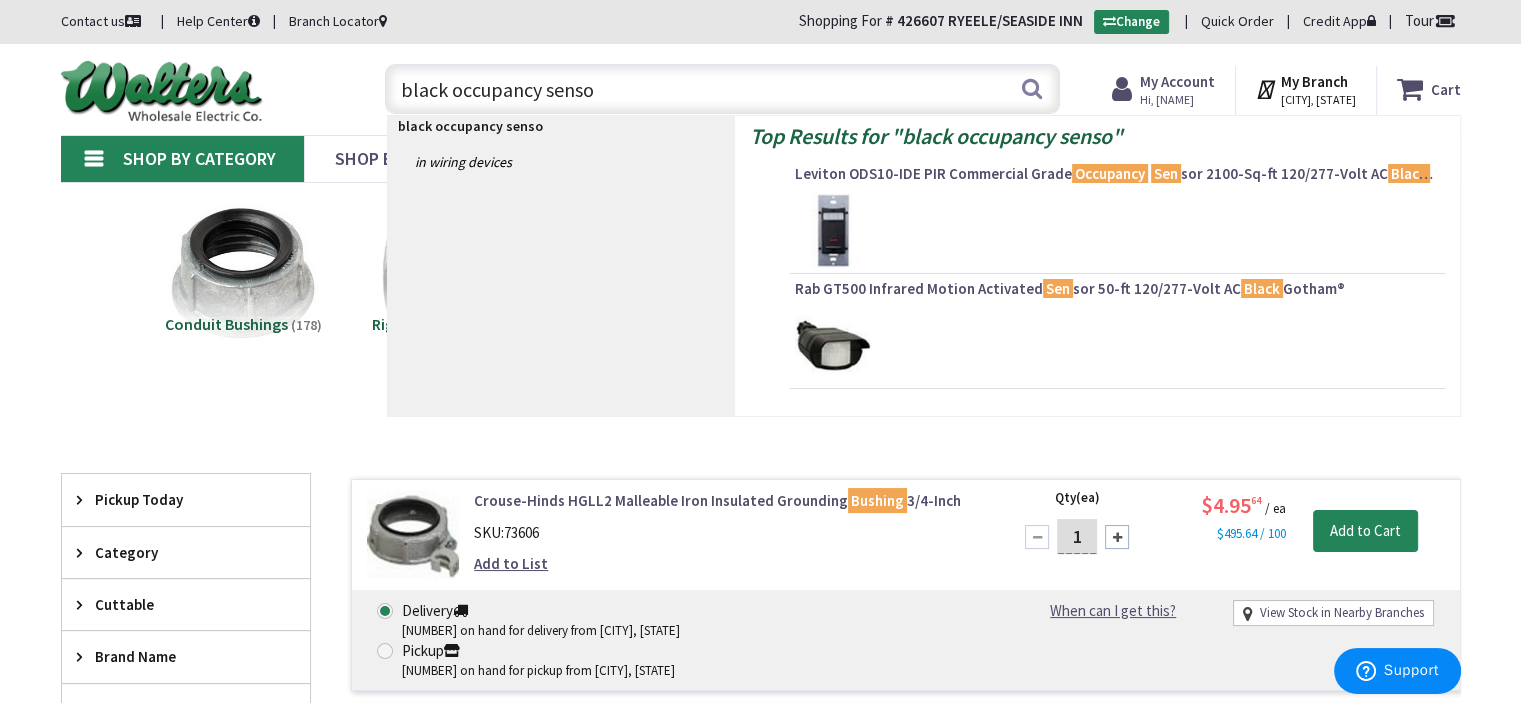 type on "black occupancy sensor" 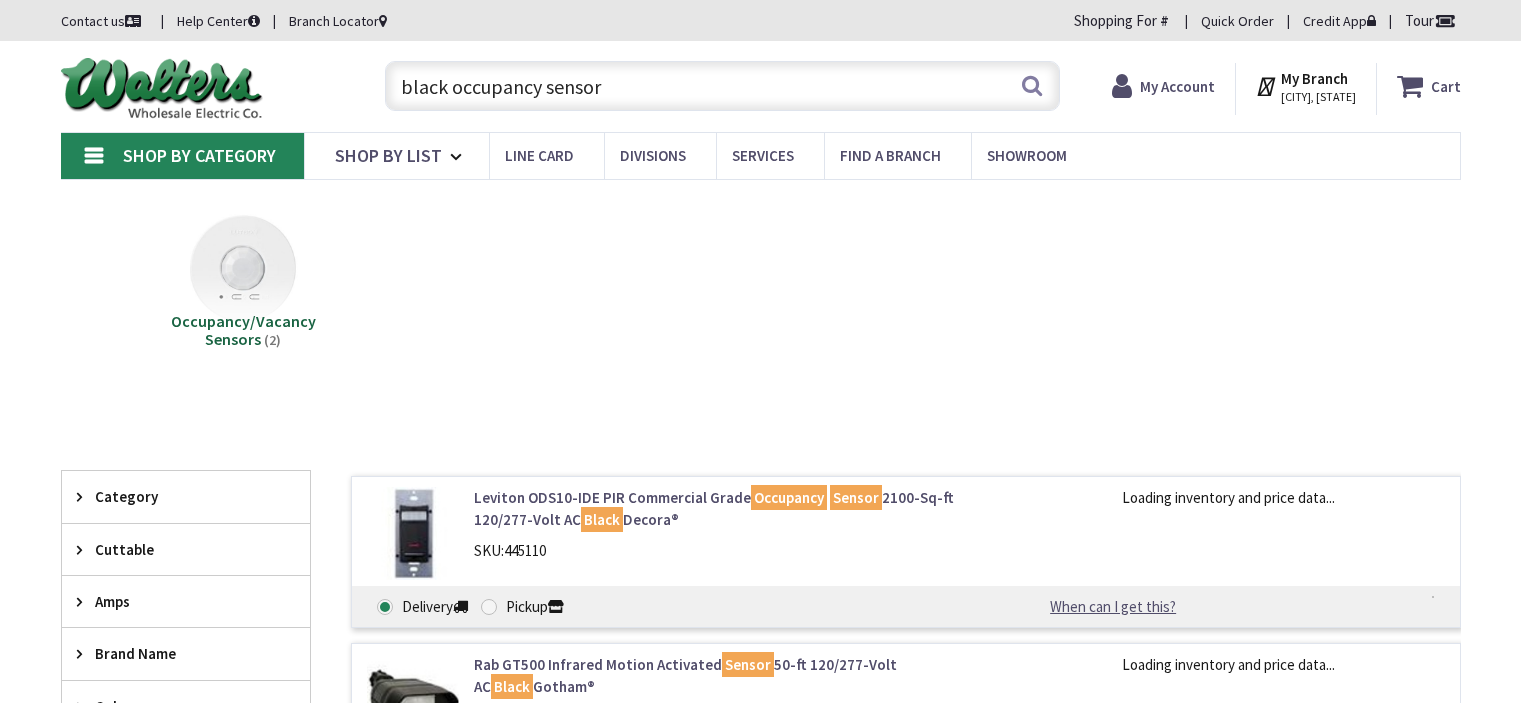 scroll, scrollTop: 0, scrollLeft: 0, axis: both 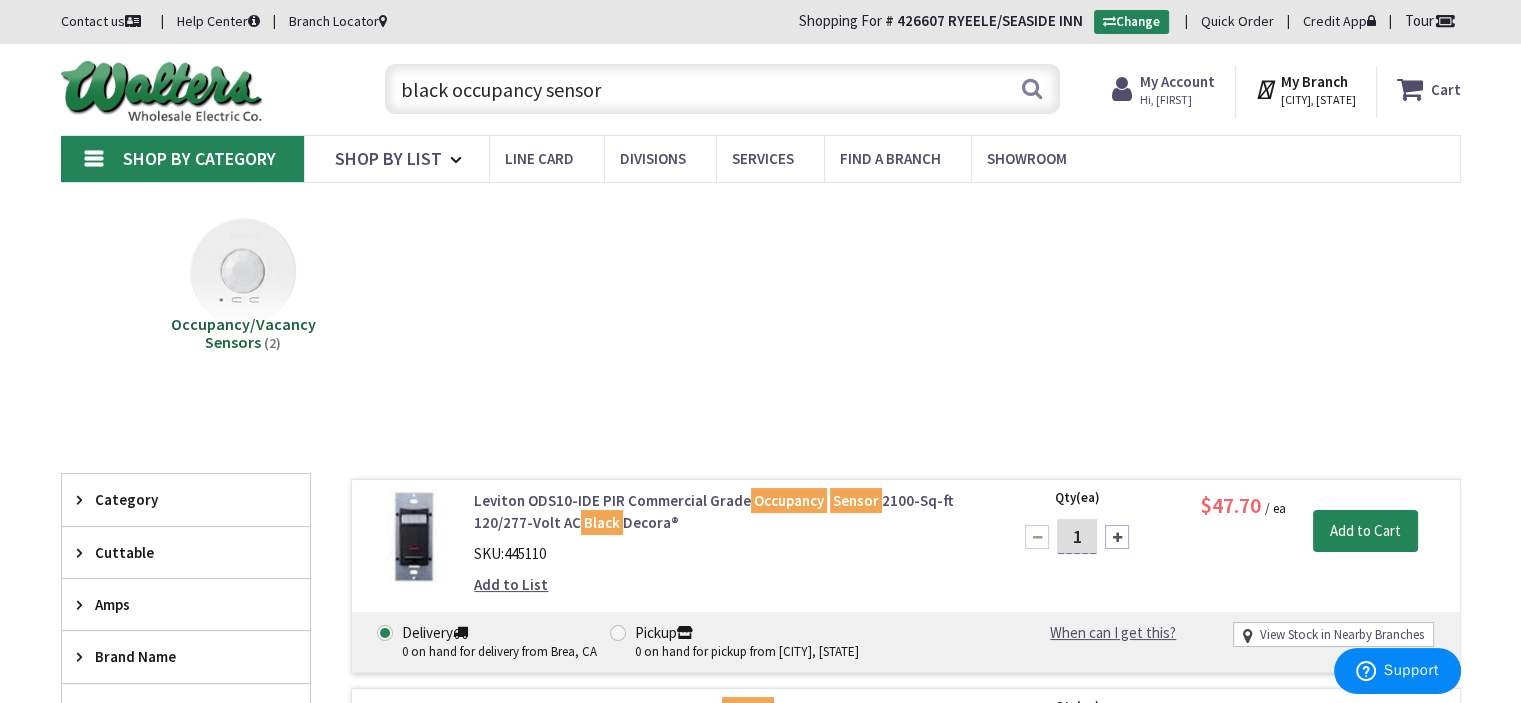 drag, startPoint x: 649, startPoint y: 95, endPoint x: 229, endPoint y: 103, distance: 420.07617 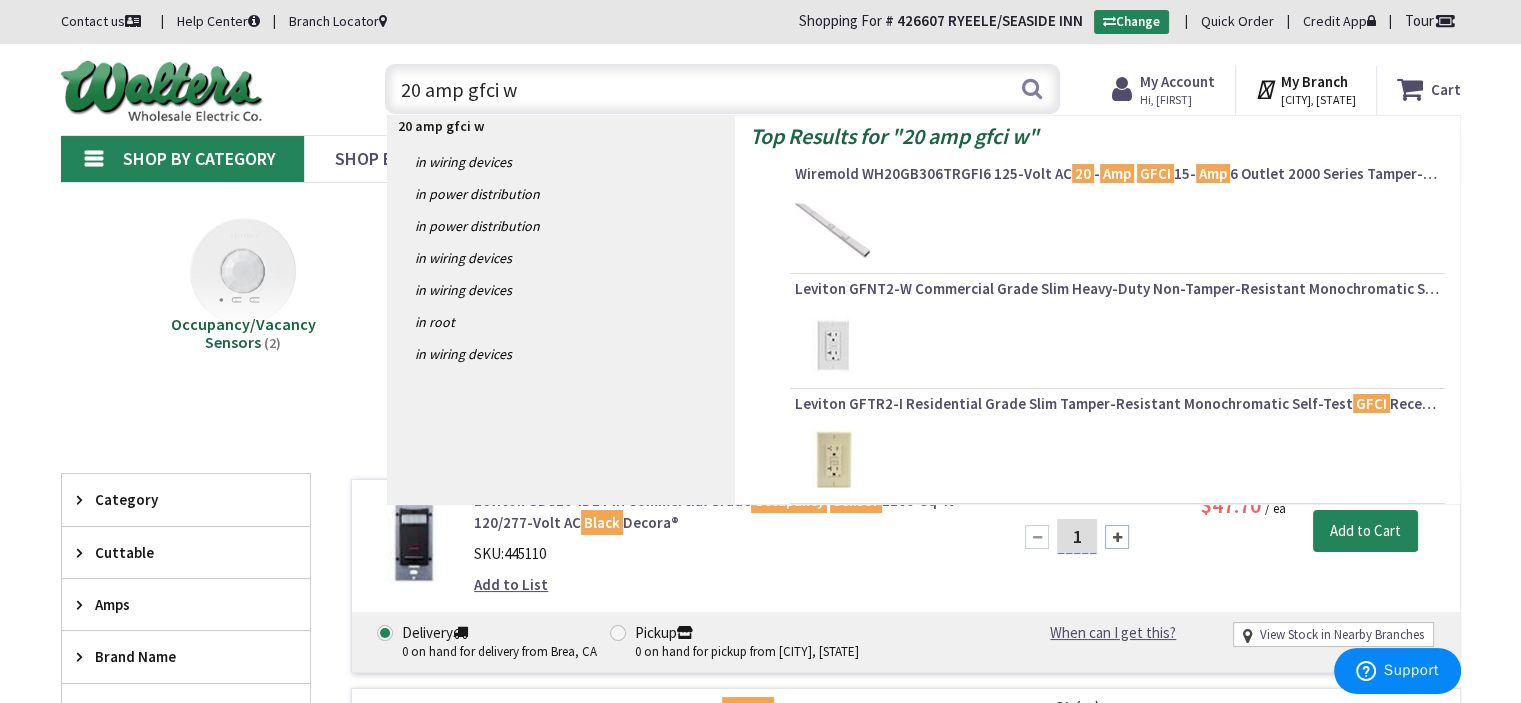 type on "20 amp gfci wr" 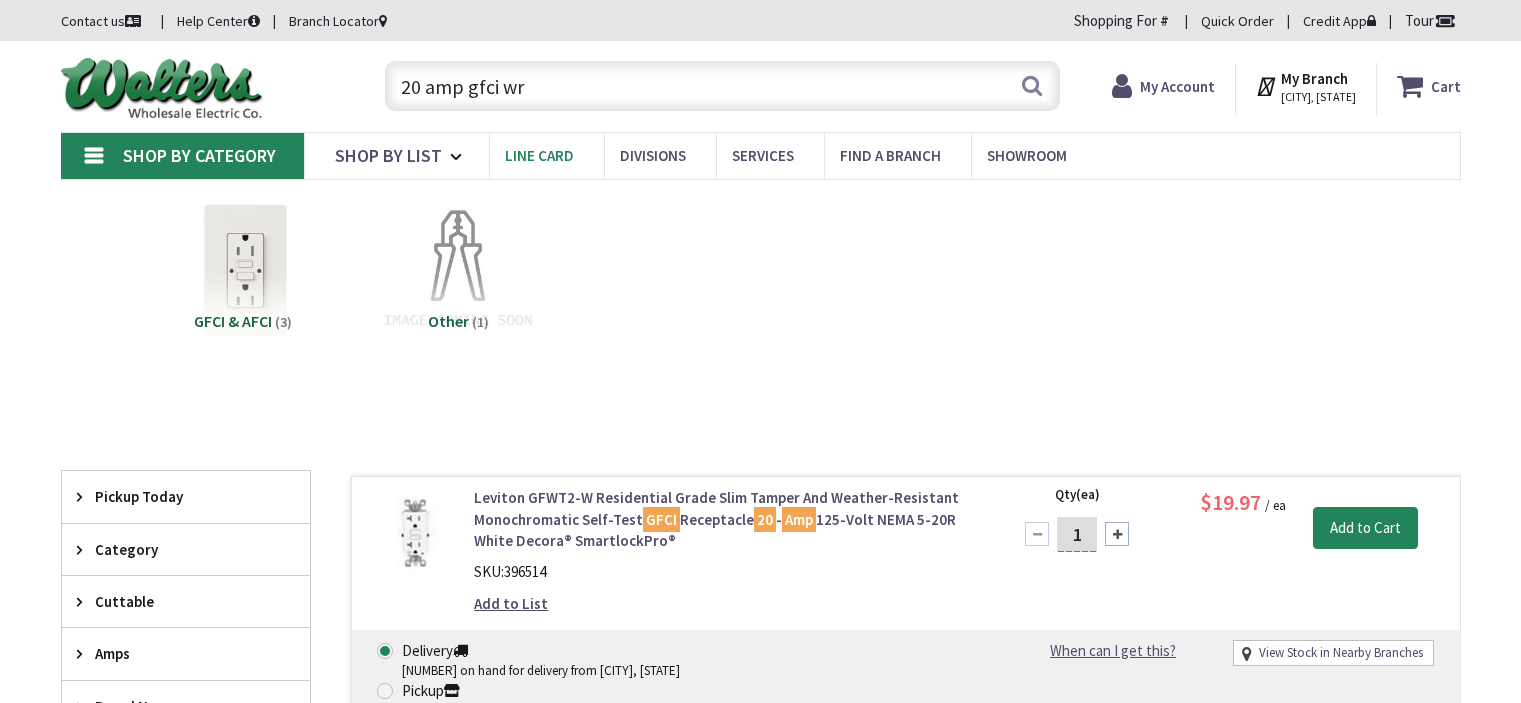 scroll, scrollTop: 0, scrollLeft: 0, axis: both 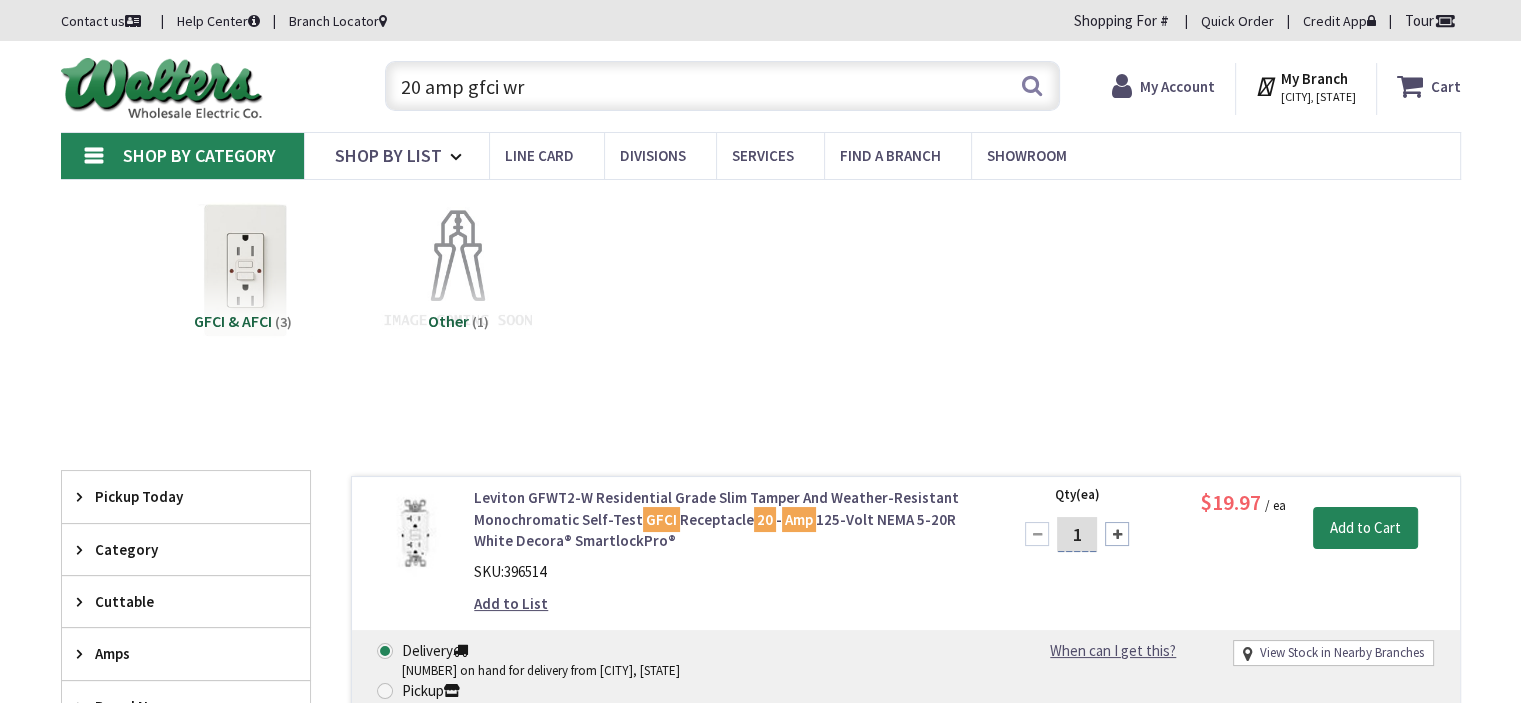 click on "20 amp gfci wr" at bounding box center (722, 86) 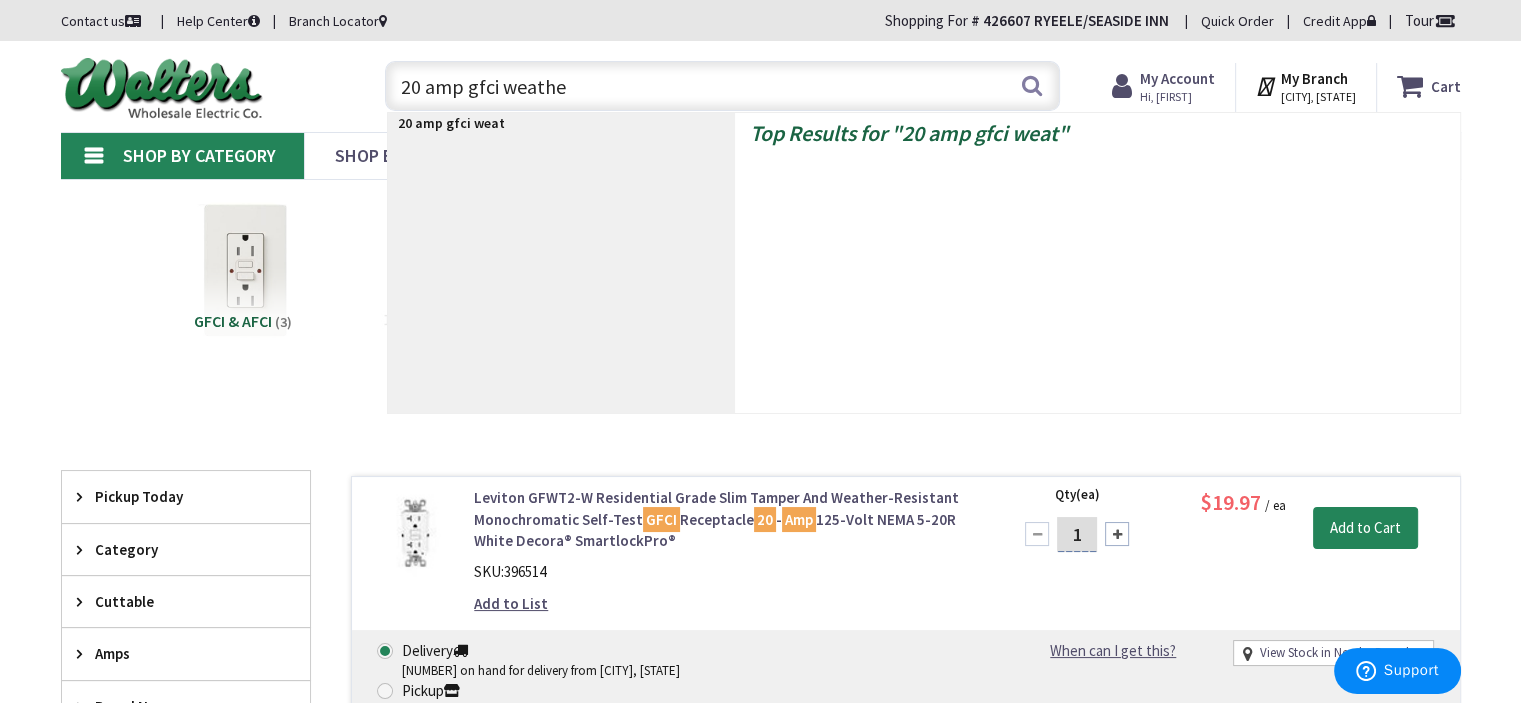 type on "20 amp gfci weather" 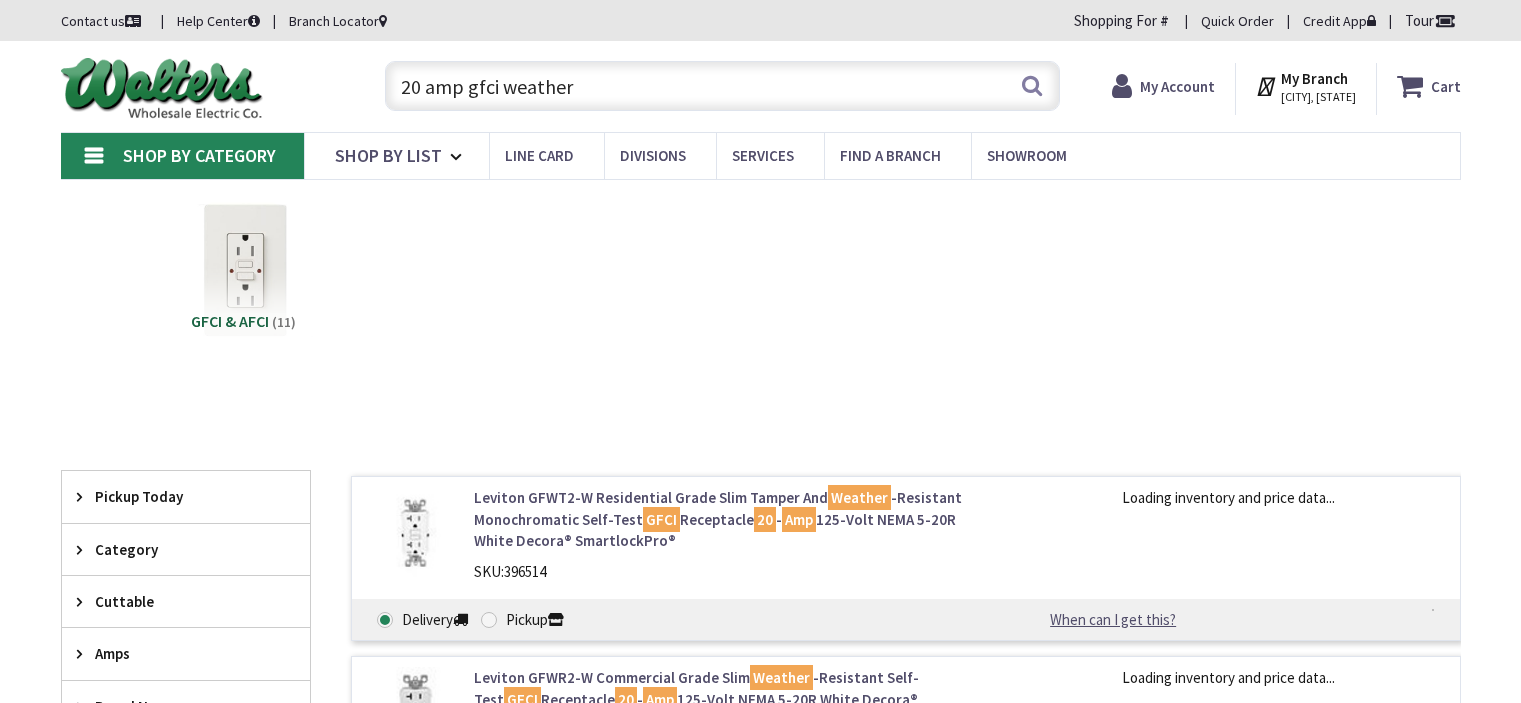 scroll, scrollTop: 0, scrollLeft: 0, axis: both 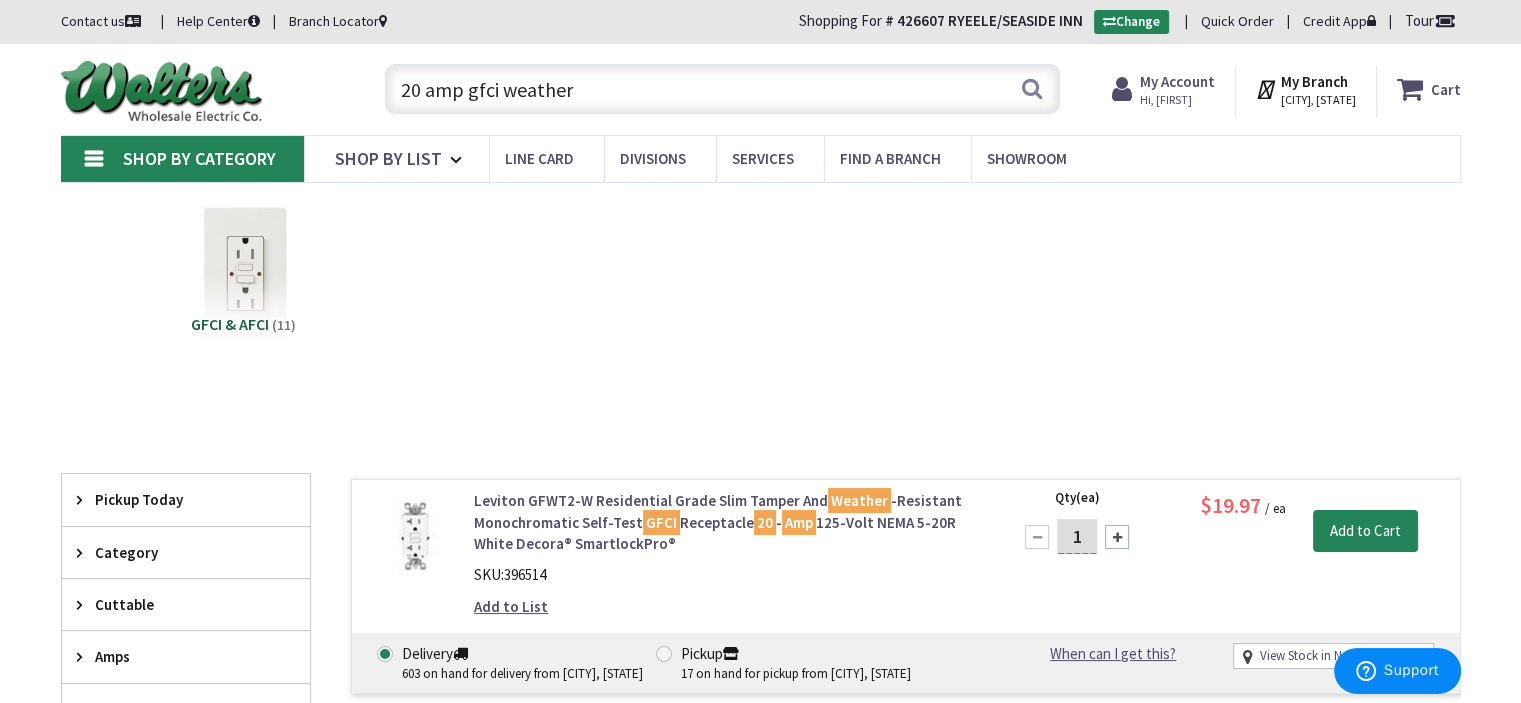 click on "20 amp gfci weather" at bounding box center (722, 89) 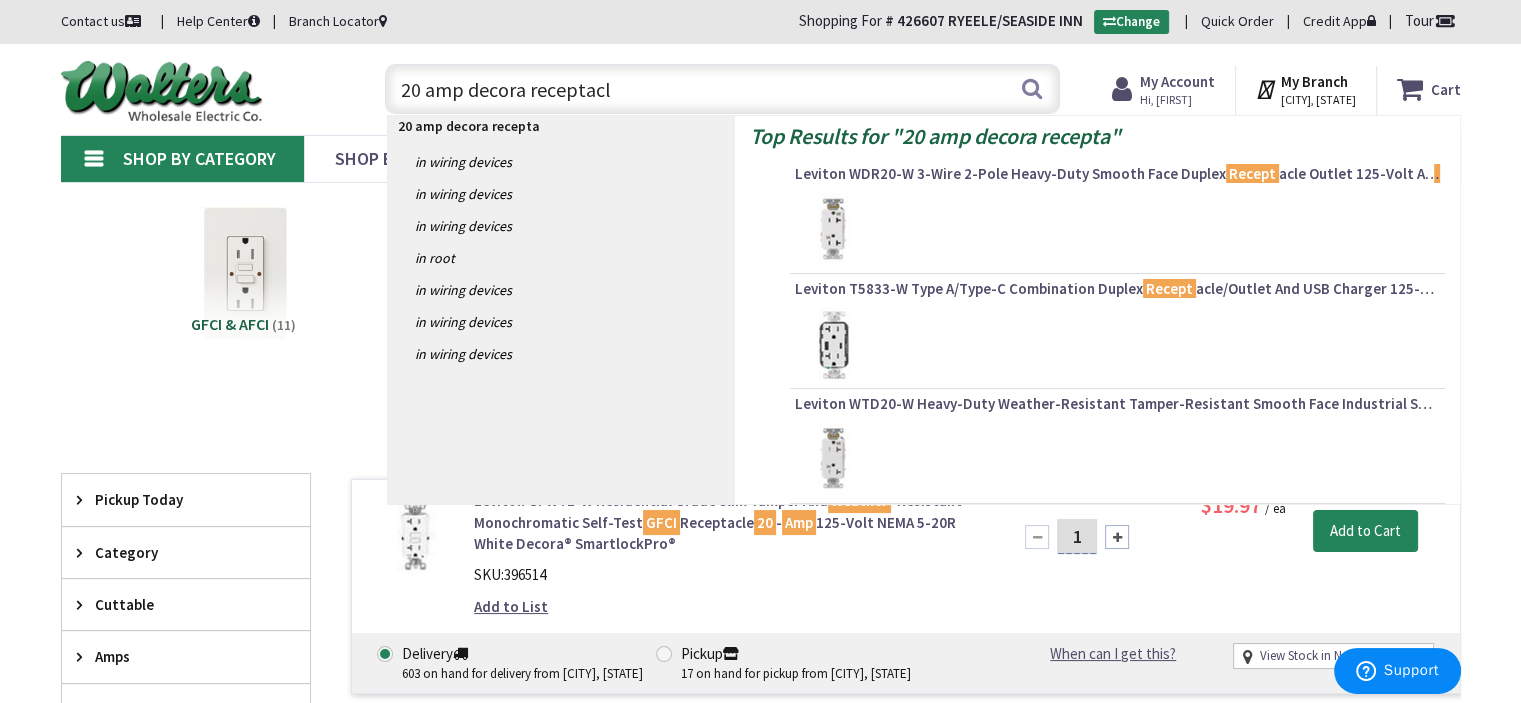 type on "20 amp decora receptacle" 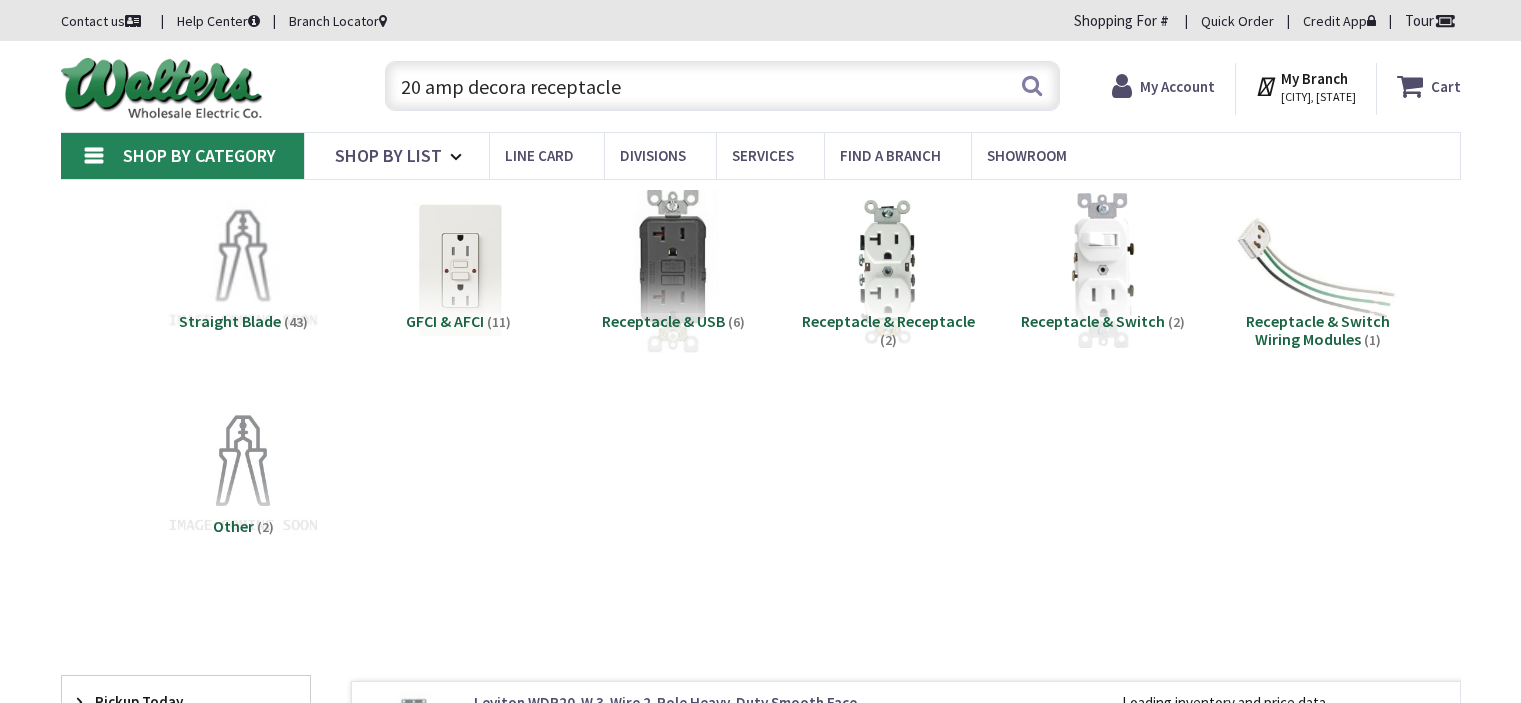 scroll, scrollTop: 0, scrollLeft: 0, axis: both 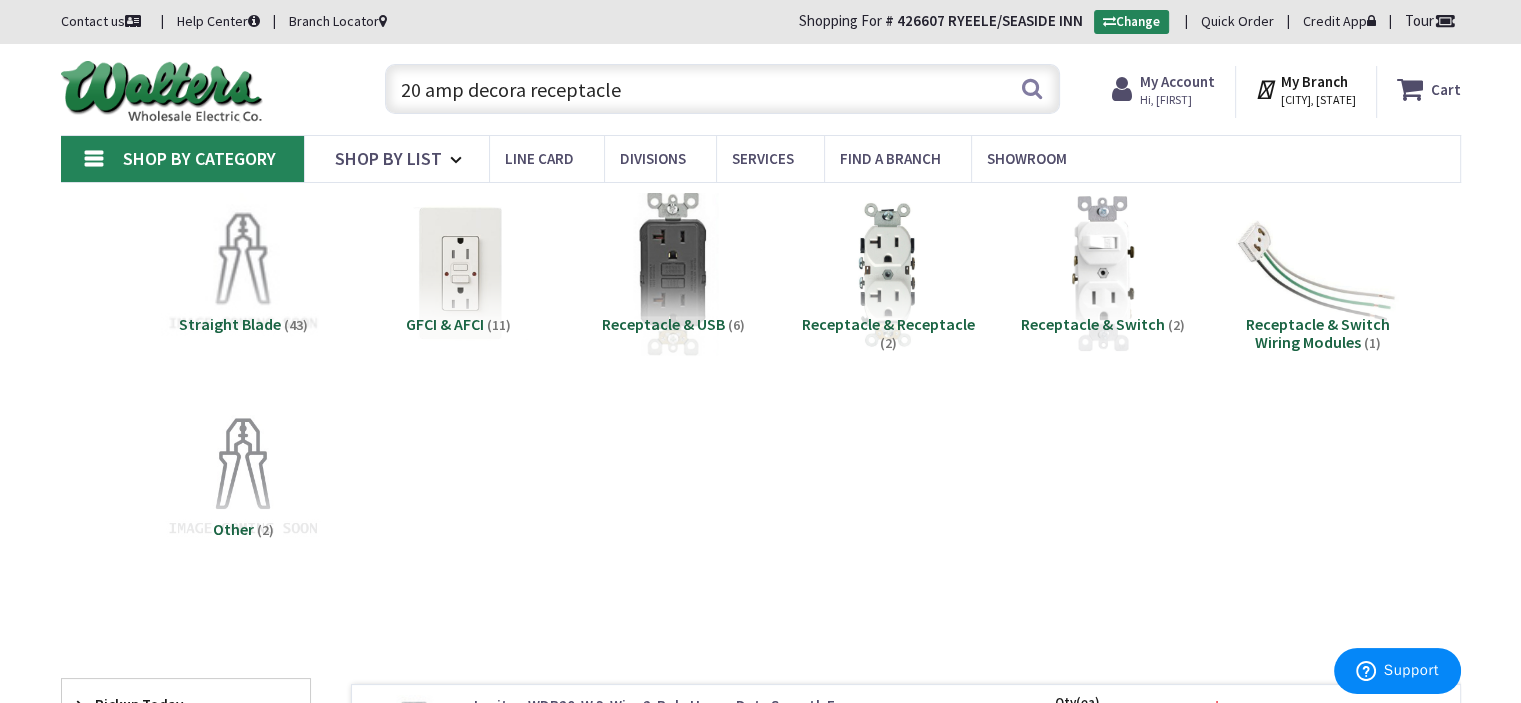 click on "20 amp decora receptacle" at bounding box center (722, 89) 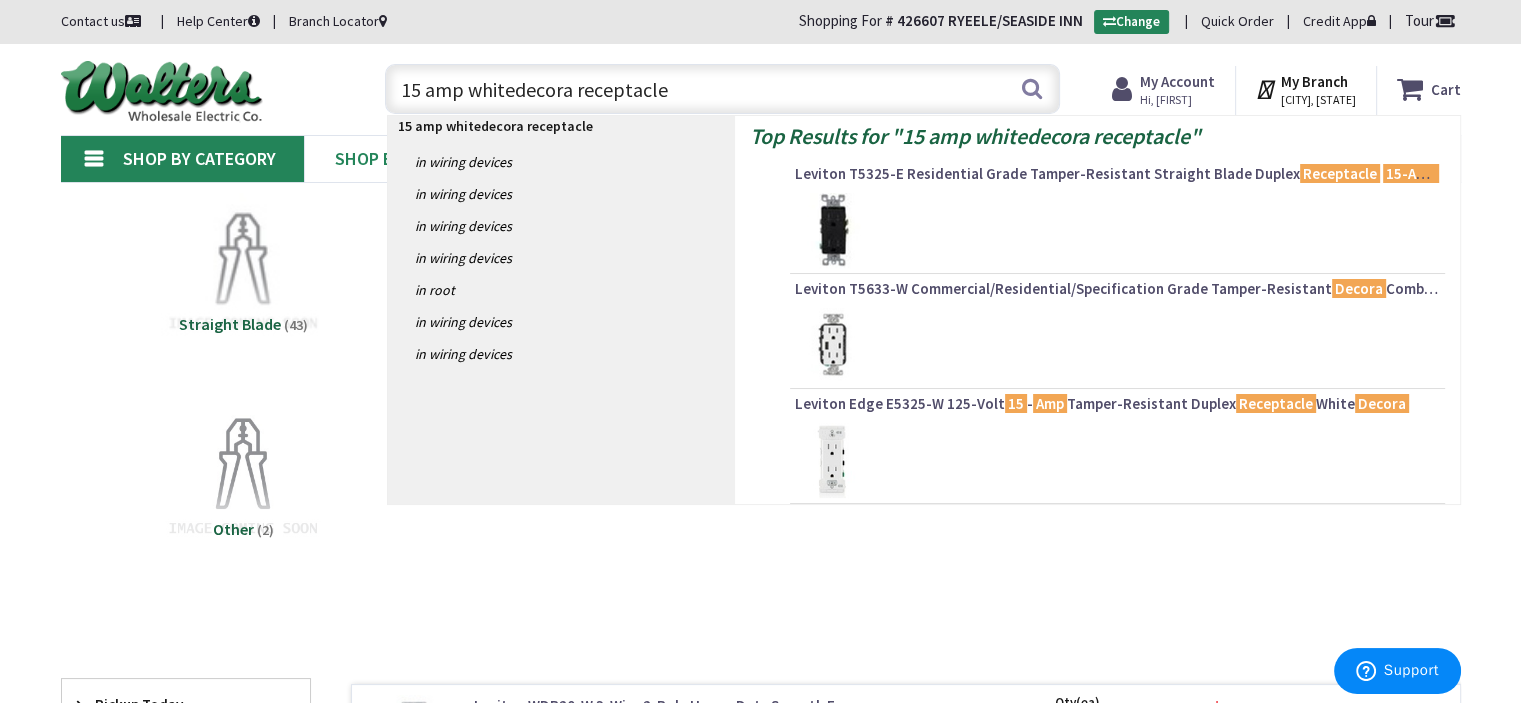 type on "15 amp white decora receptacle" 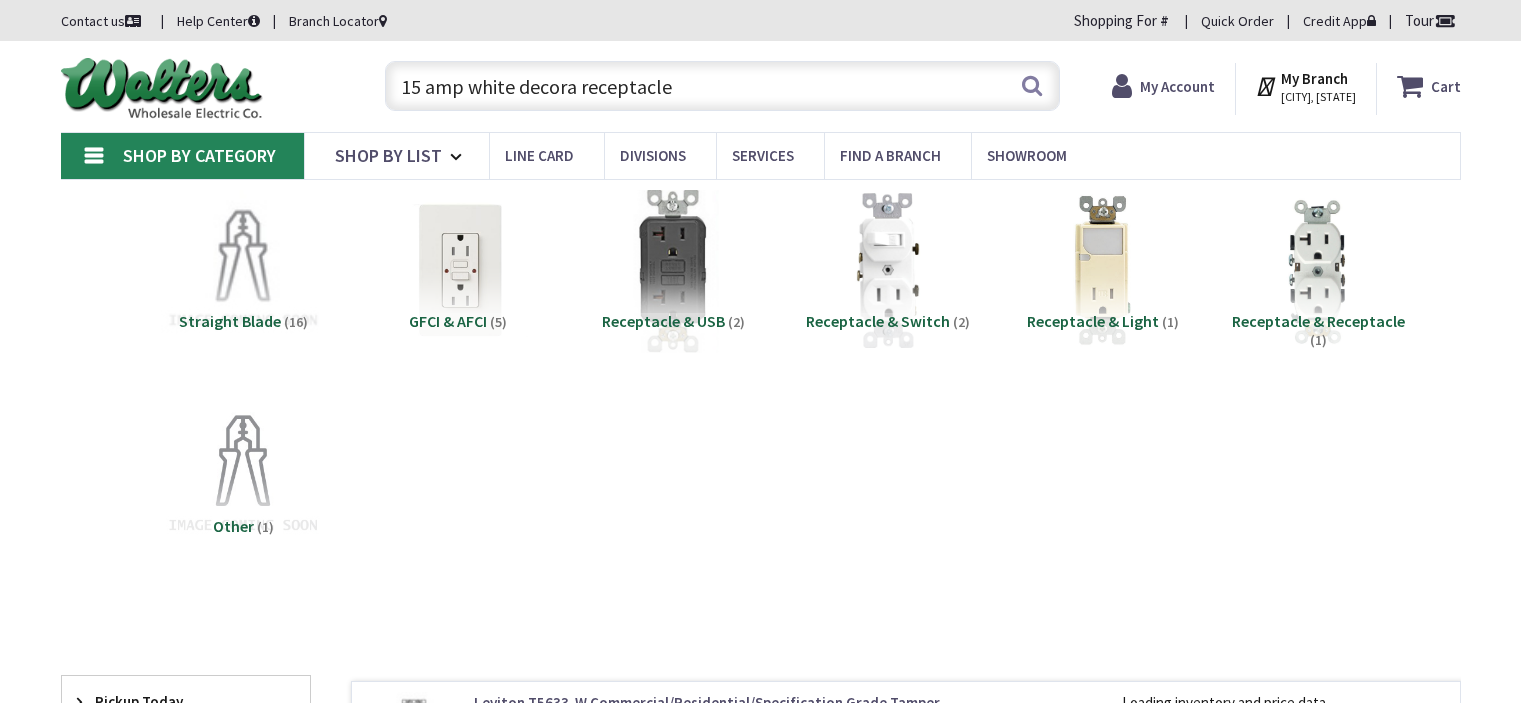 scroll, scrollTop: 0, scrollLeft: 0, axis: both 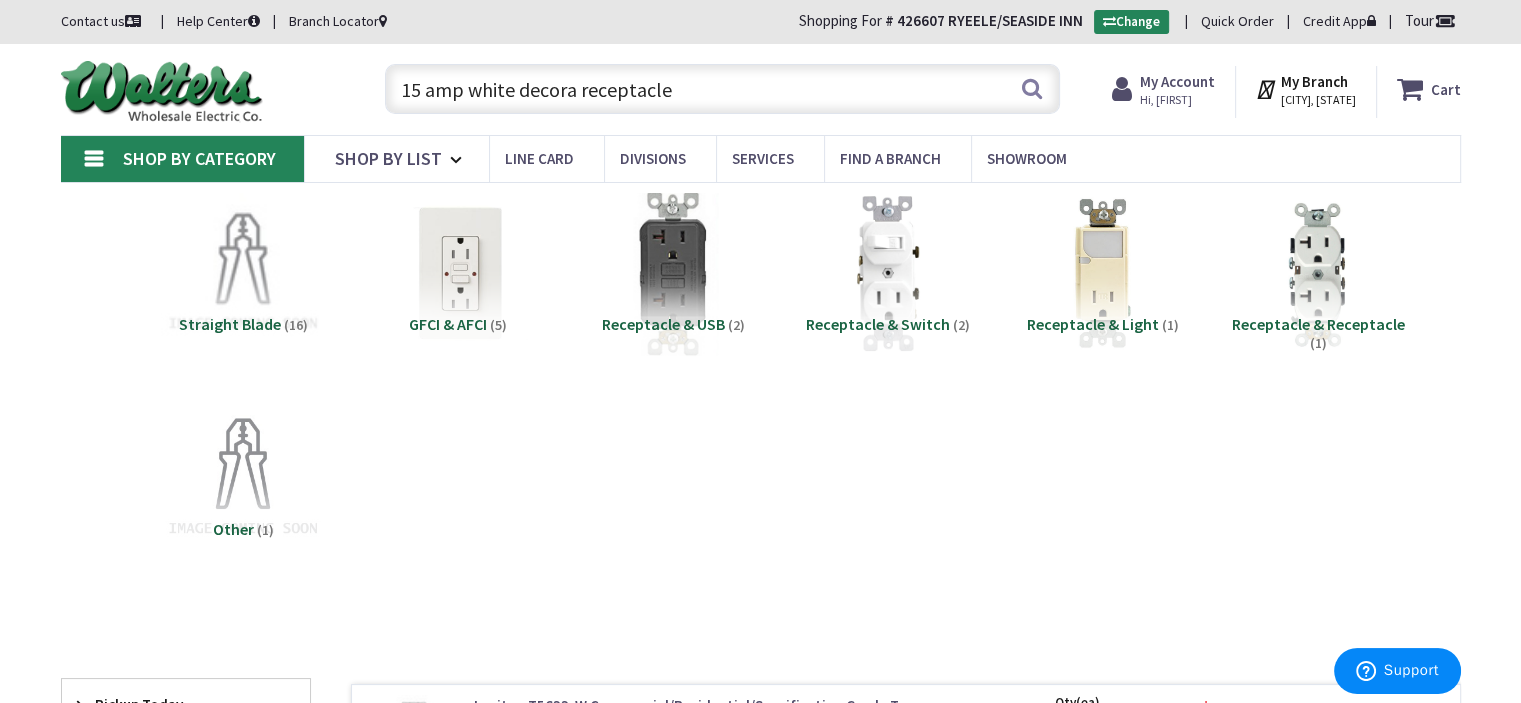 drag, startPoint x: 691, startPoint y: 91, endPoint x: 267, endPoint y: 165, distance: 430.40912 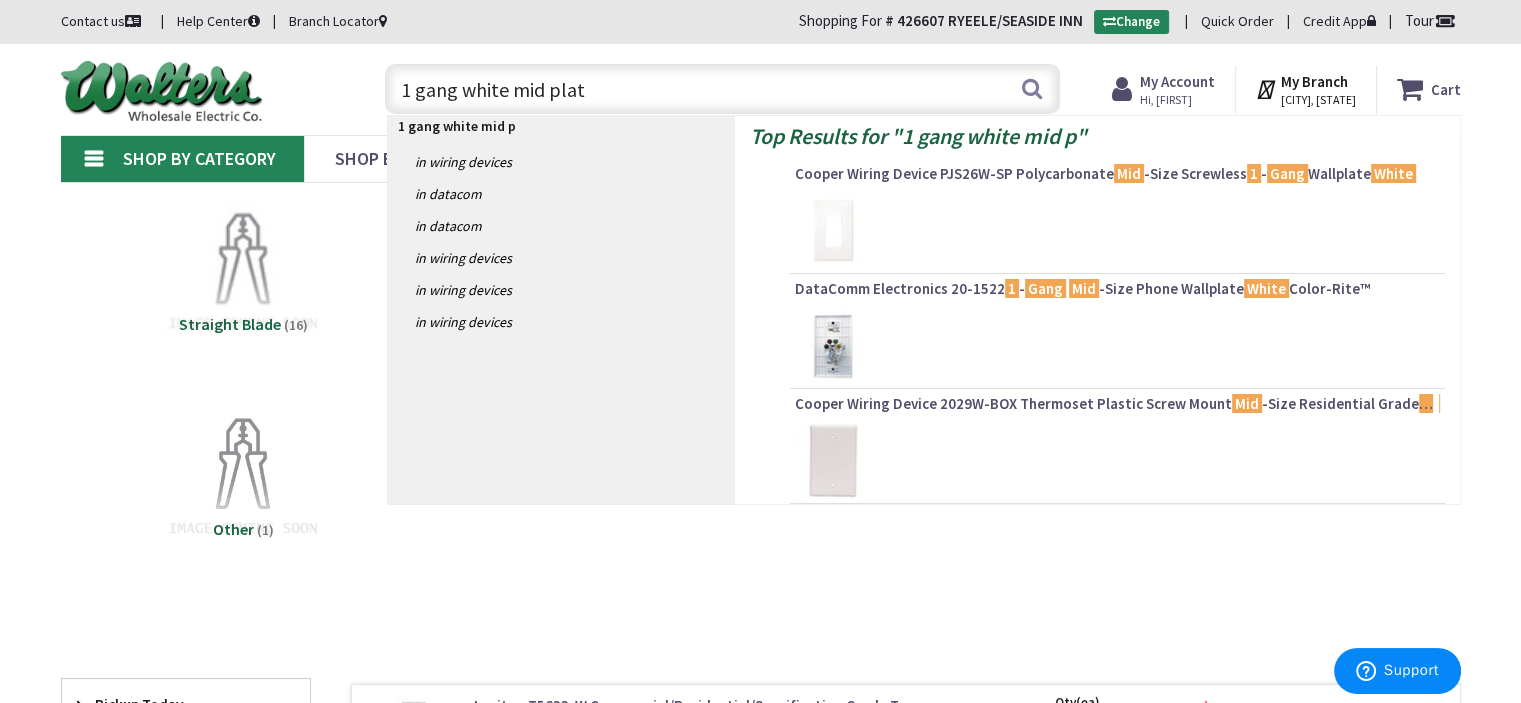 type on "1 gang white mid plate" 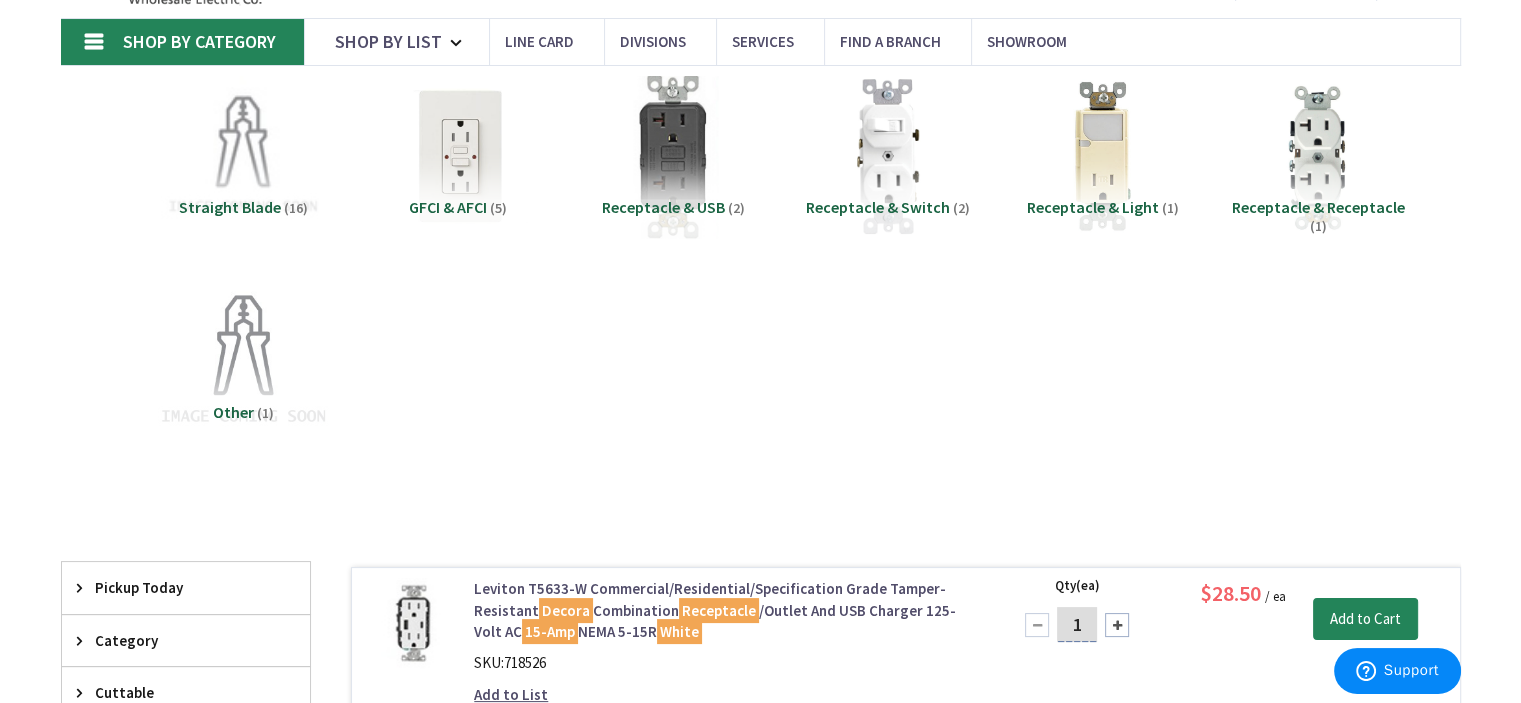 scroll, scrollTop: 300, scrollLeft: 0, axis: vertical 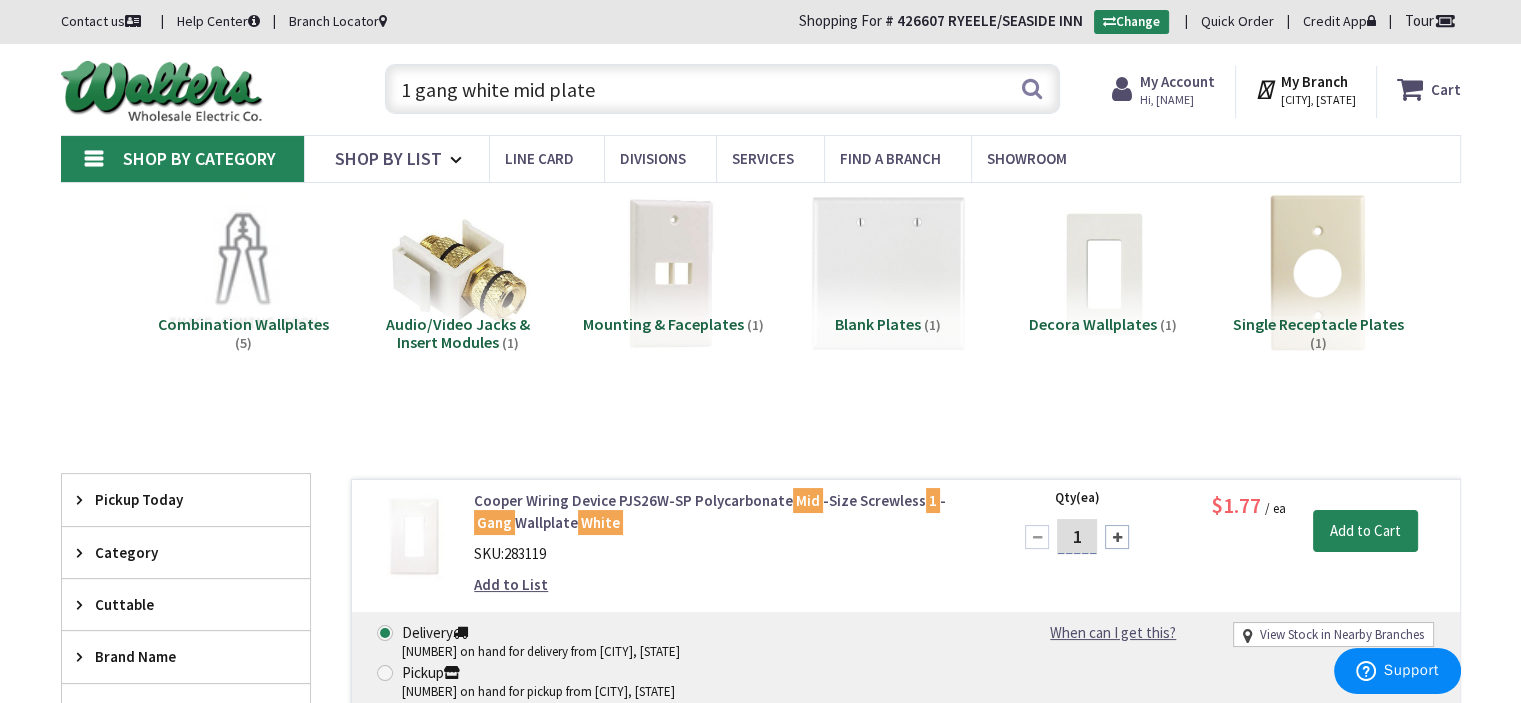 drag, startPoint x: 598, startPoint y: 81, endPoint x: 464, endPoint y: 95, distance: 134.72935 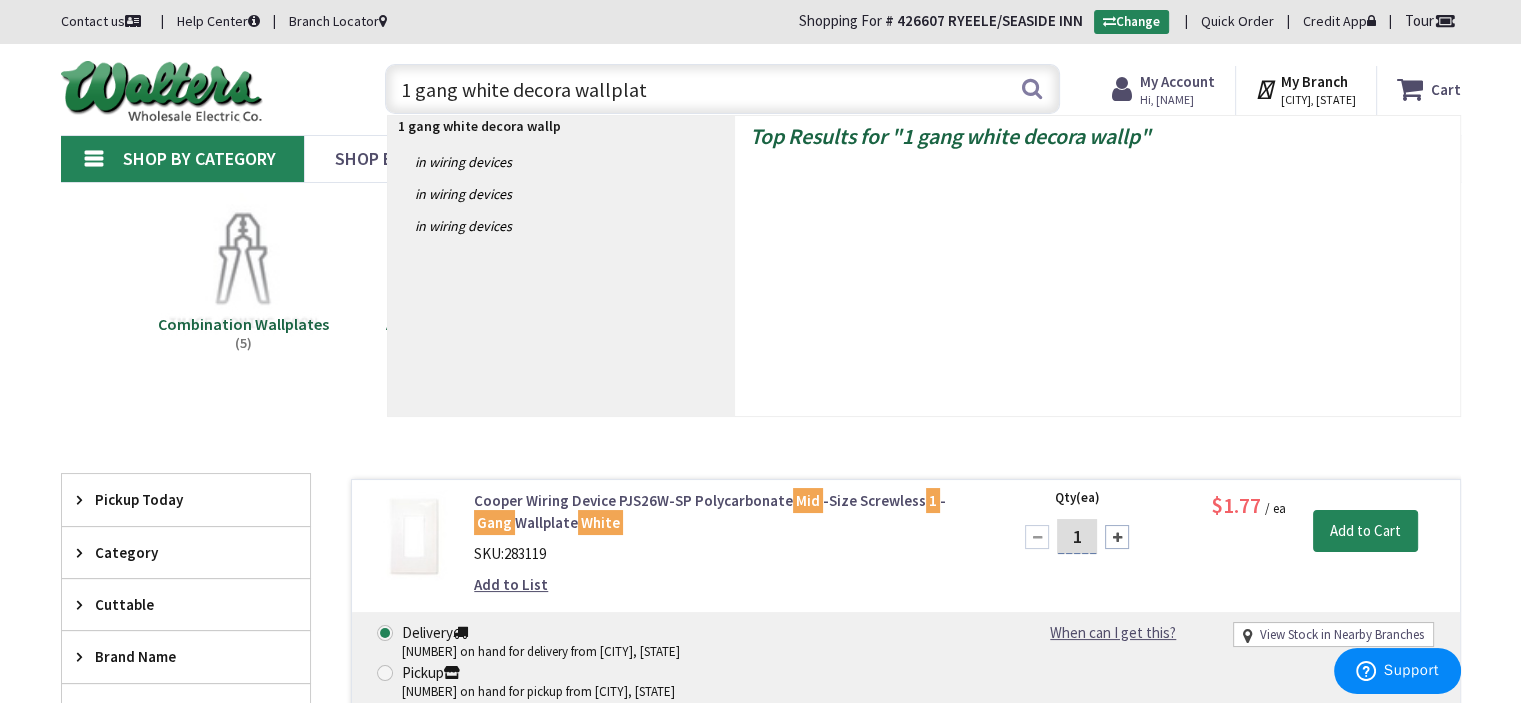 type on "1 gang white decora wallplate" 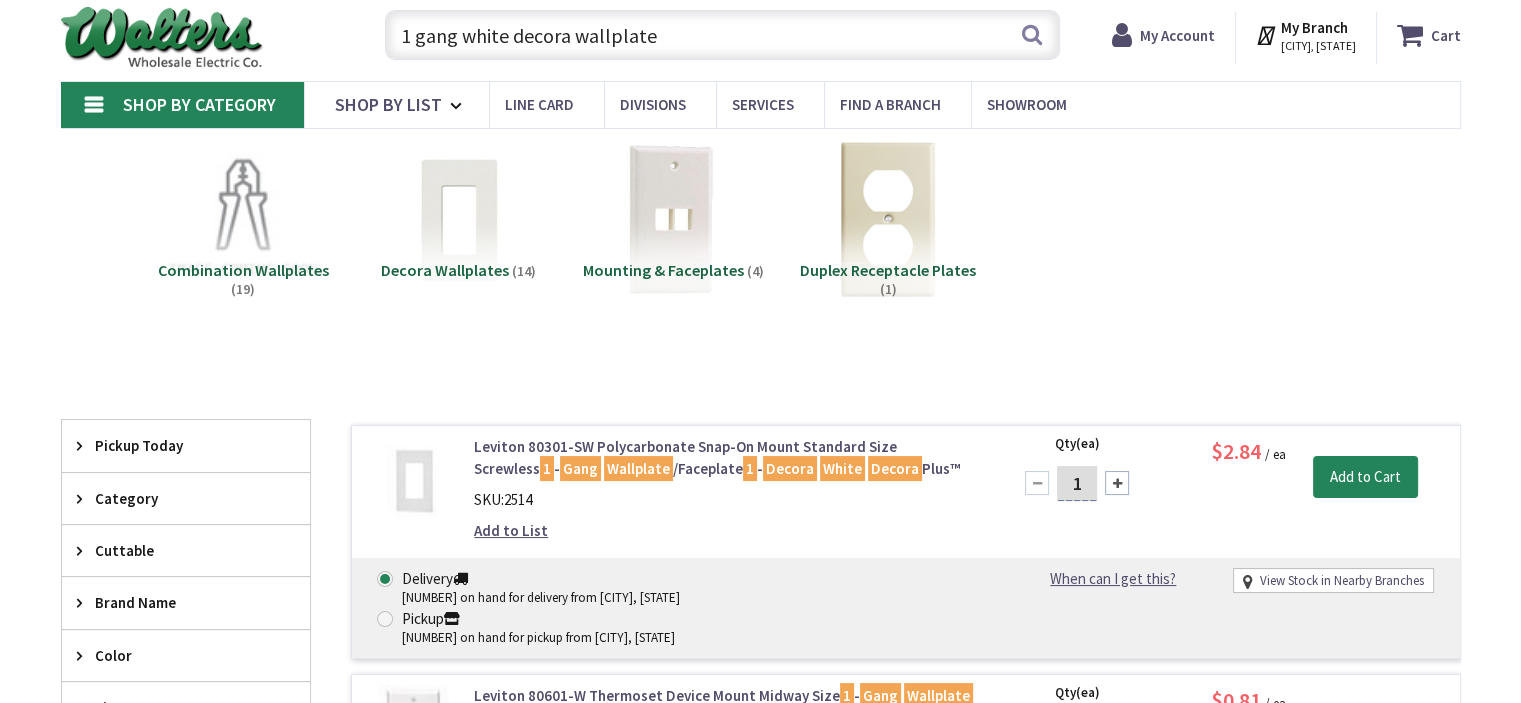 scroll, scrollTop: 100, scrollLeft: 0, axis: vertical 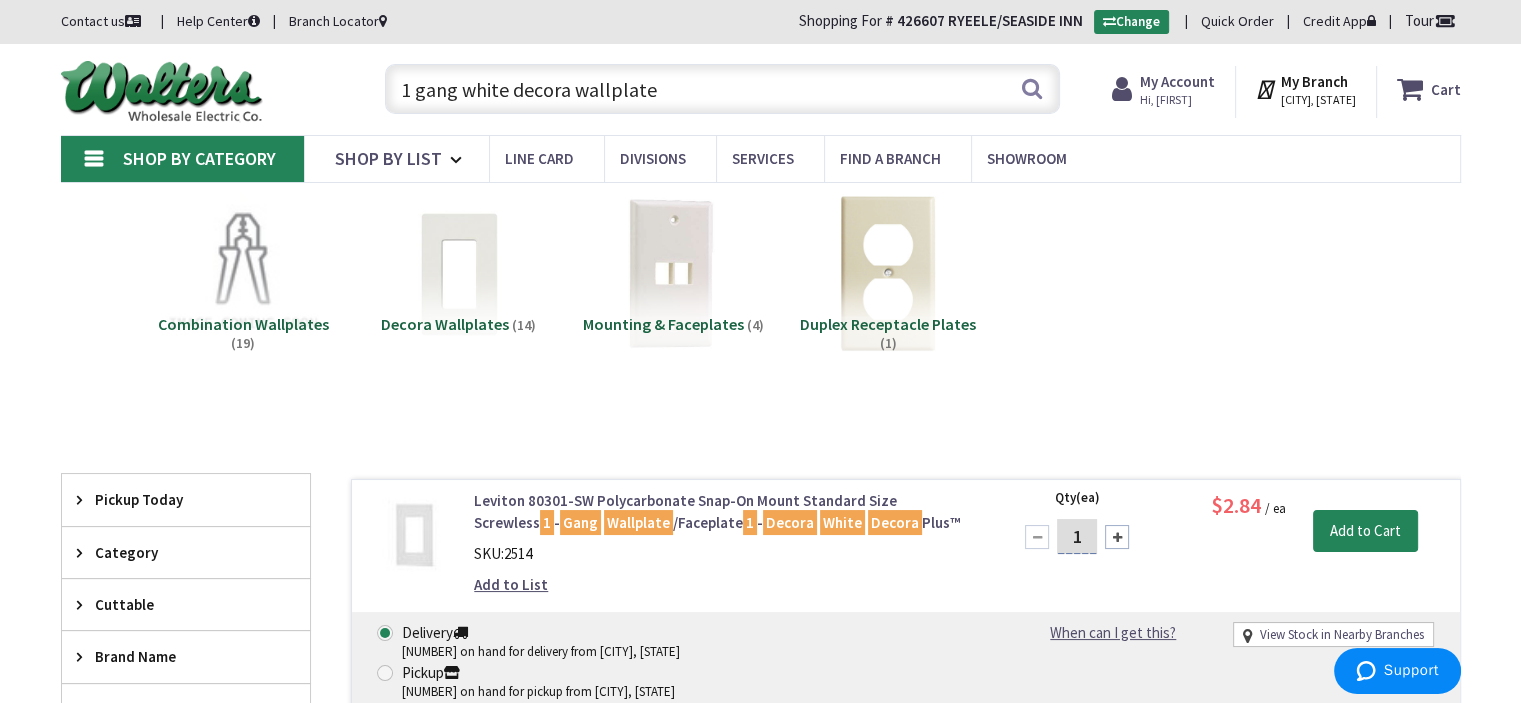 drag, startPoint x: 691, startPoint y: 82, endPoint x: 342, endPoint y: 79, distance: 349.0129 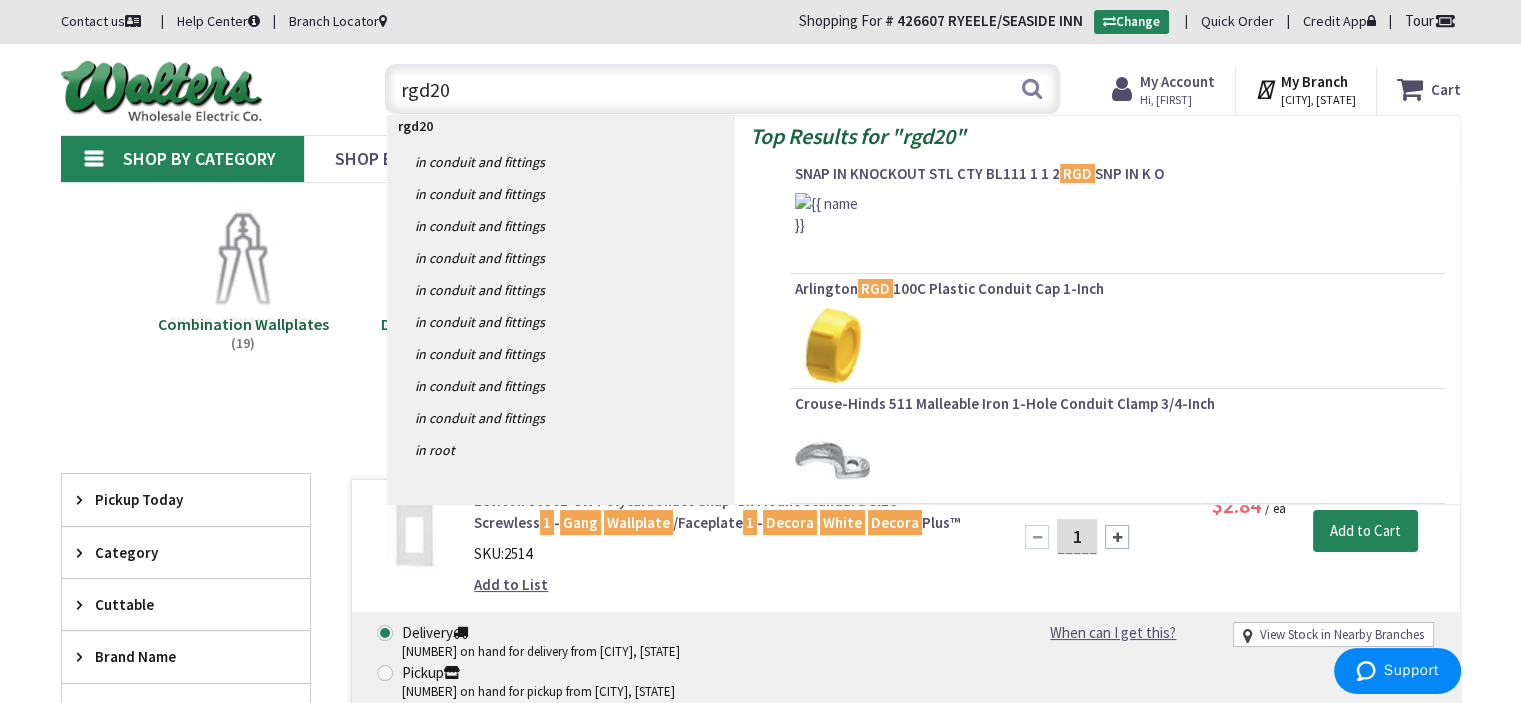 type on "rgd200" 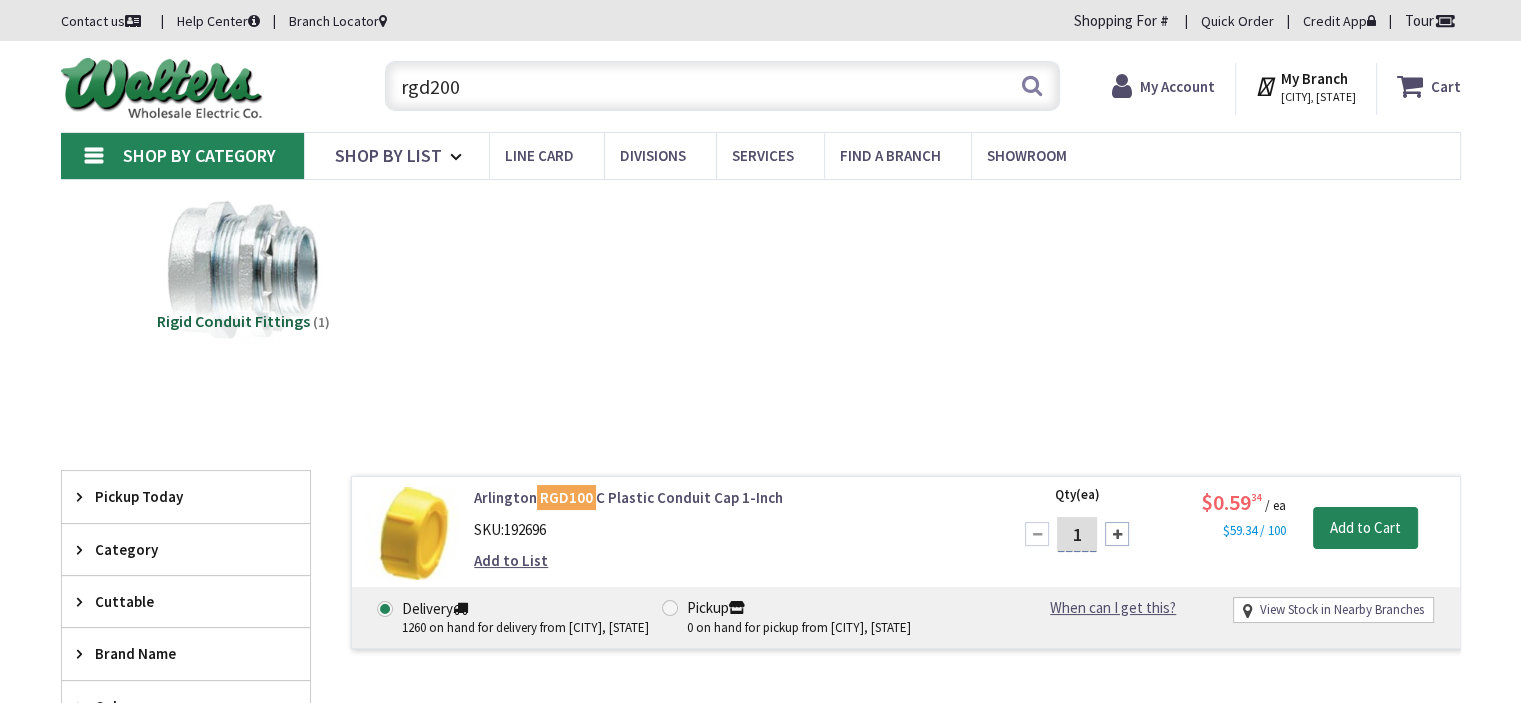 scroll, scrollTop: 26, scrollLeft: 0, axis: vertical 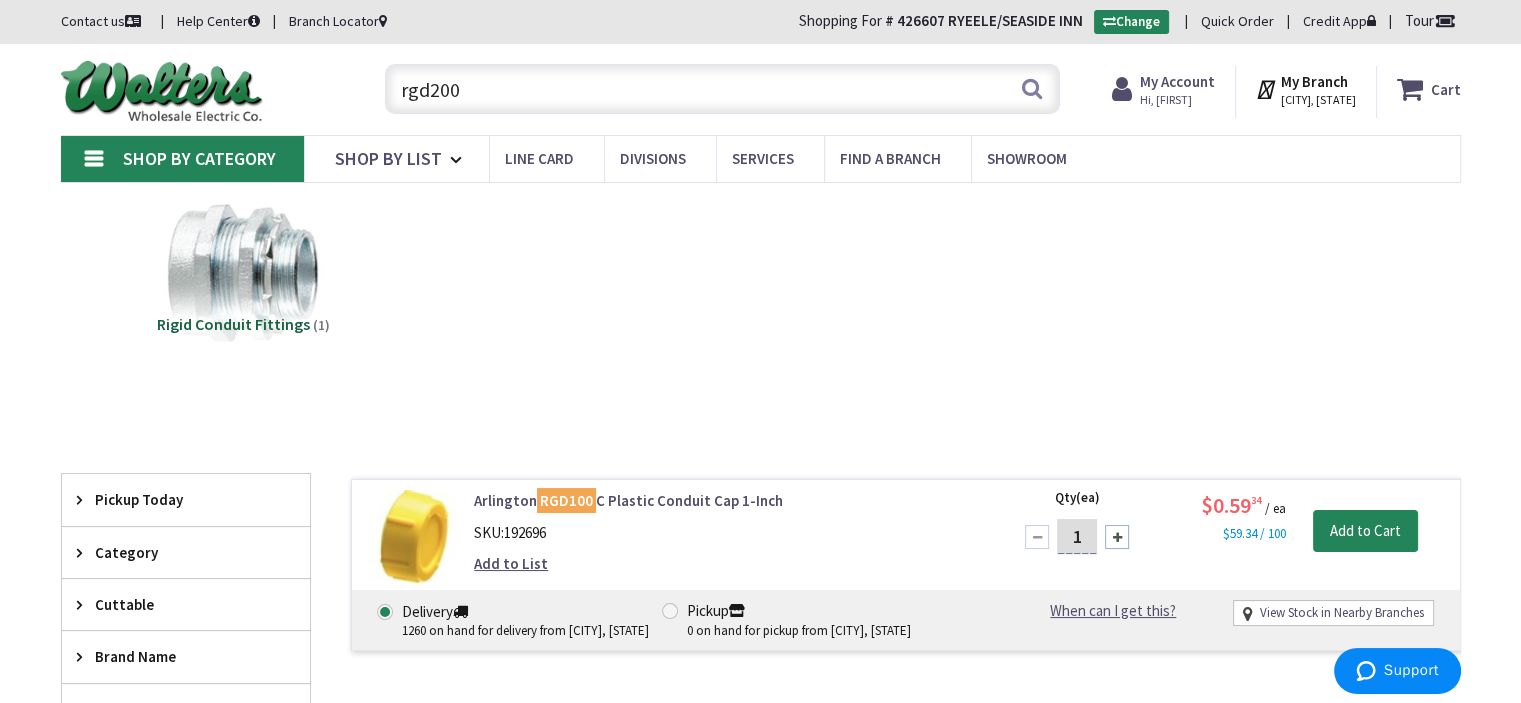 click on "rgd200" at bounding box center [722, 89] 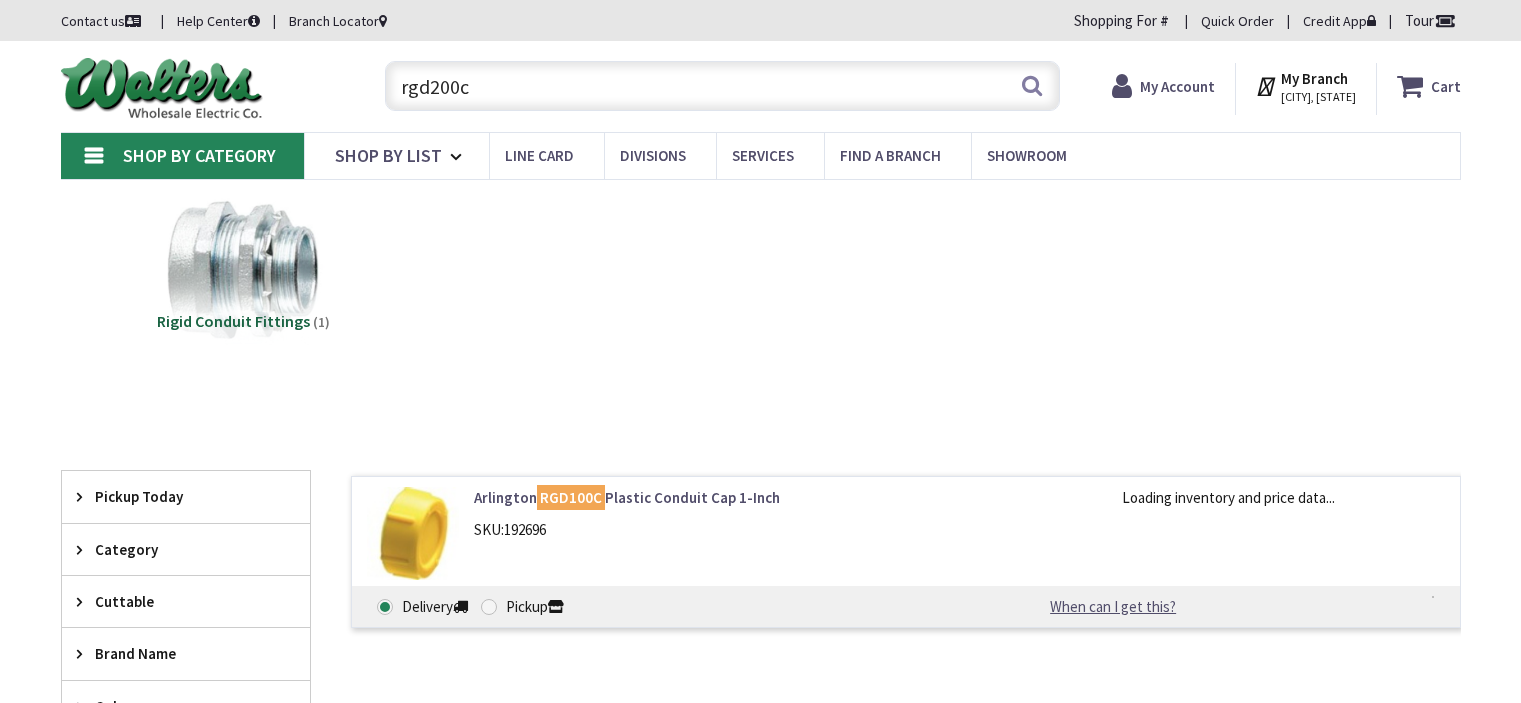 scroll, scrollTop: 0, scrollLeft: 0, axis: both 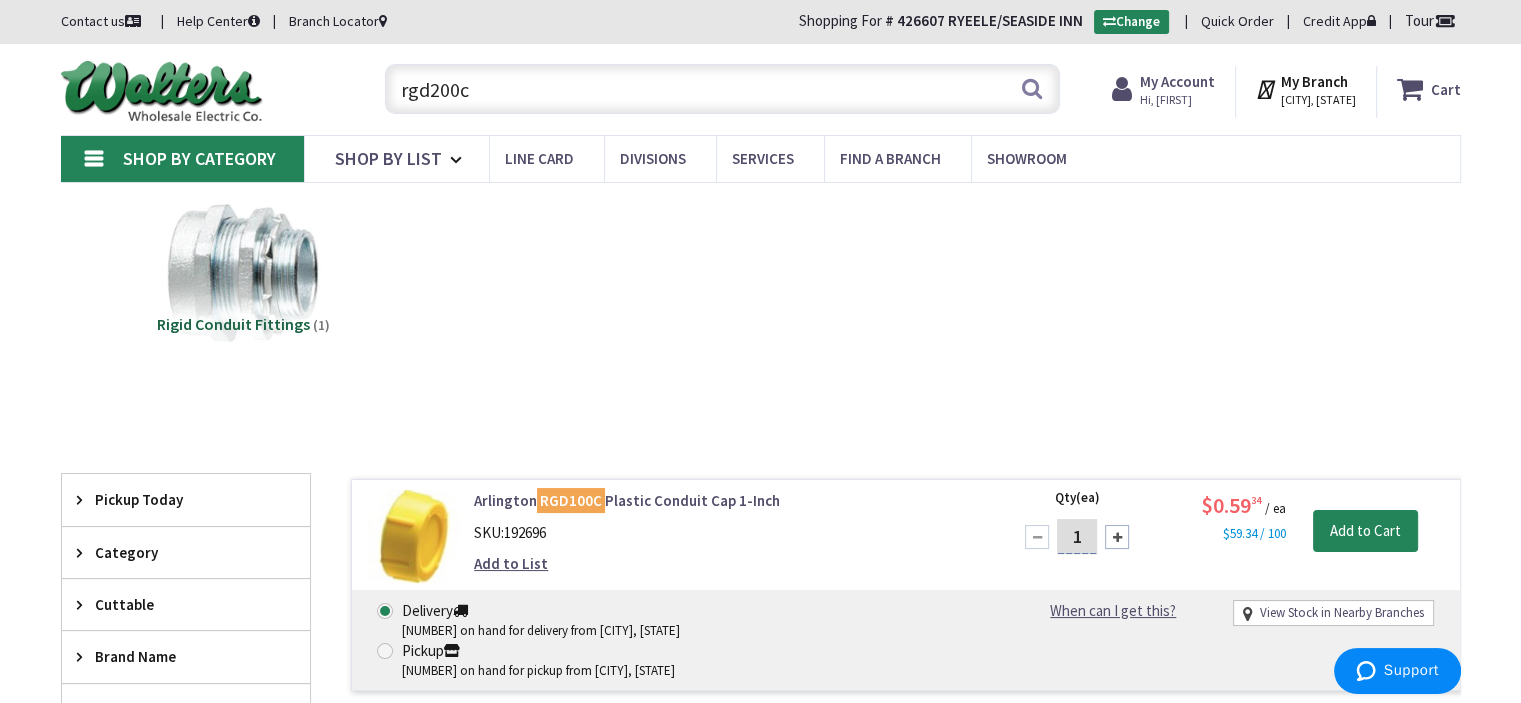 drag, startPoint x: 476, startPoint y: 86, endPoint x: 339, endPoint y: 107, distance: 138.60014 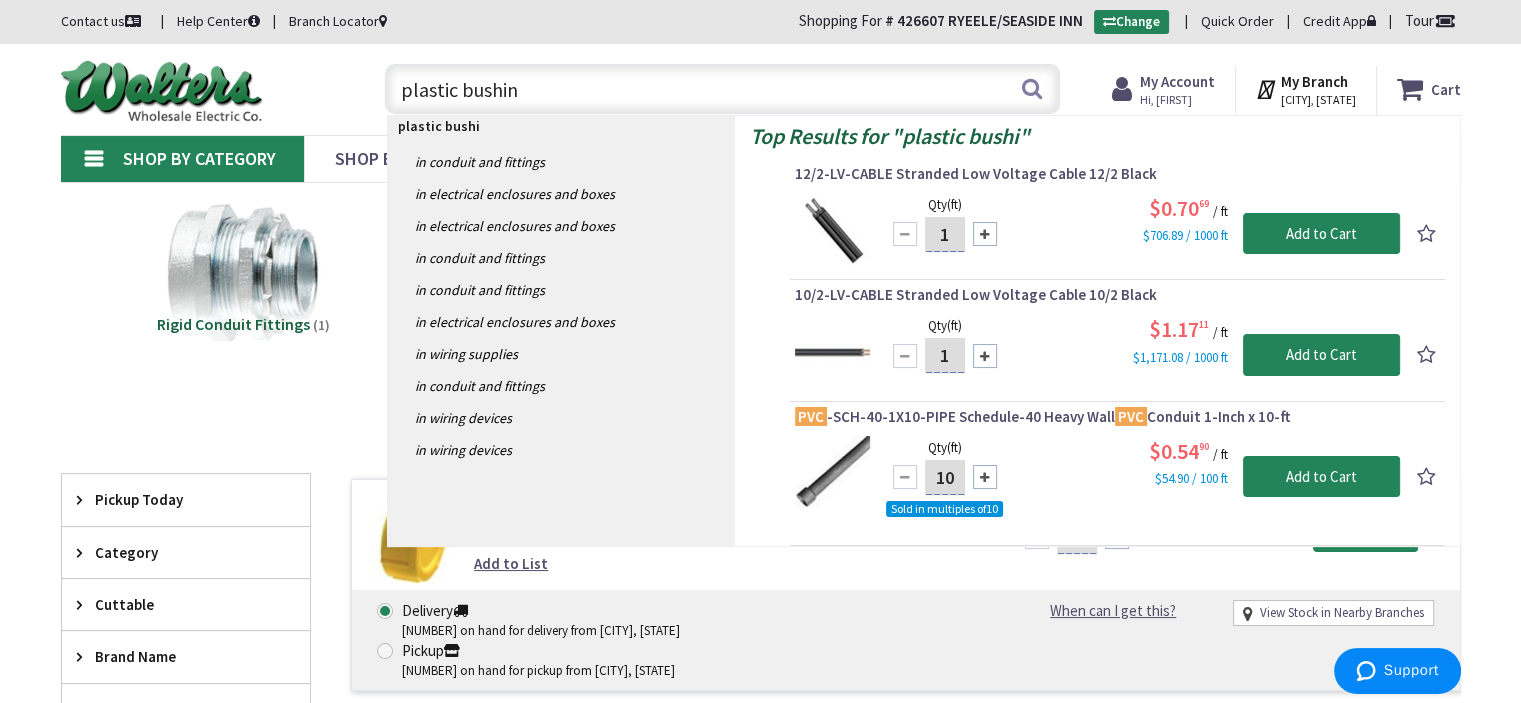 type on "plastic bushing" 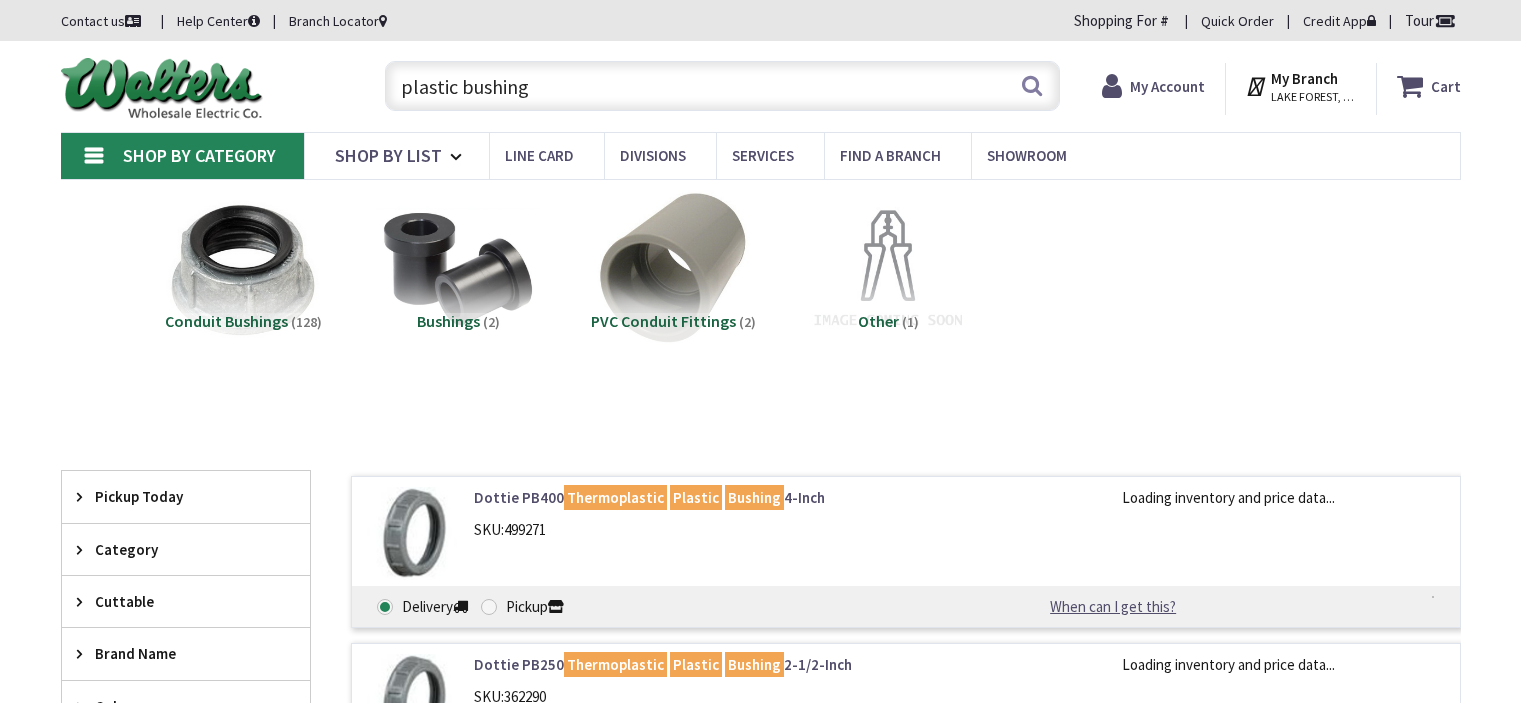 scroll, scrollTop: 0, scrollLeft: 0, axis: both 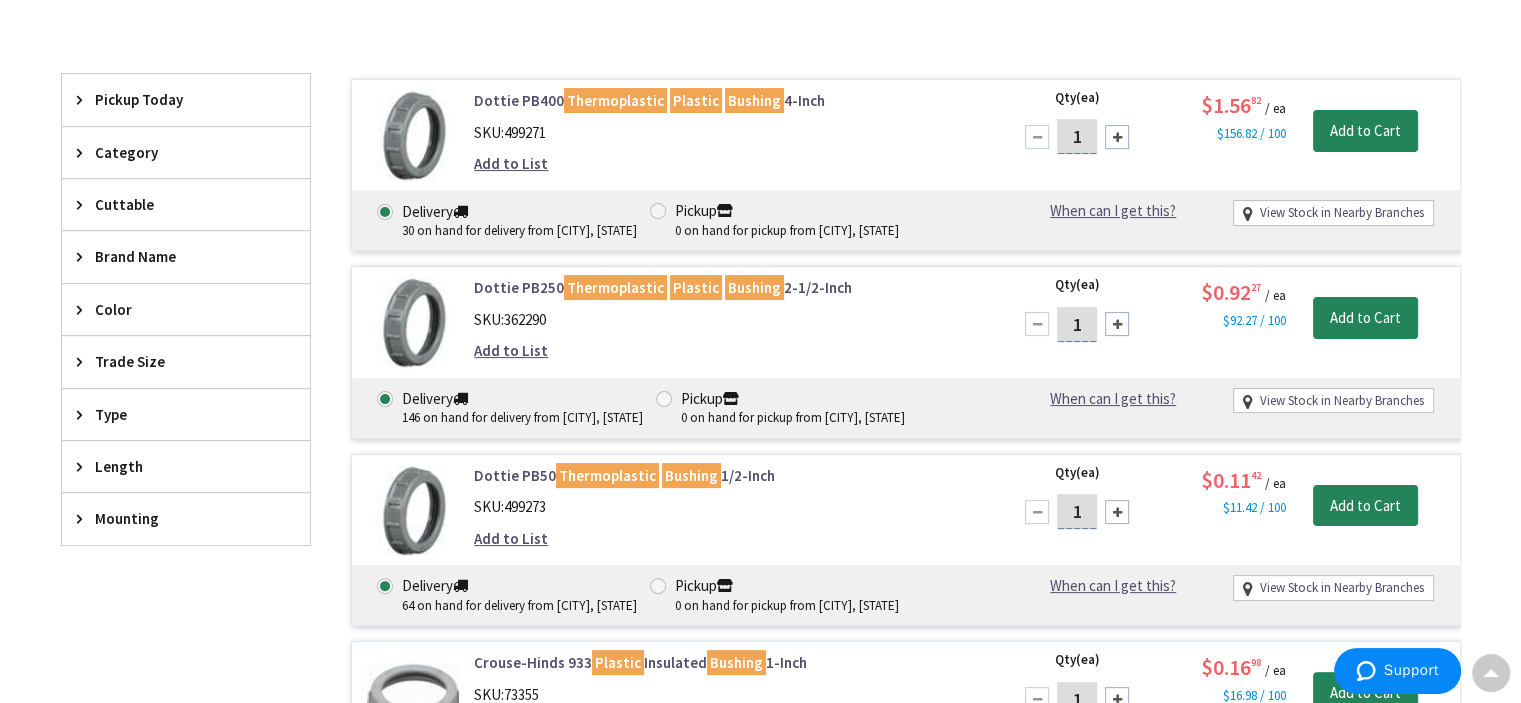 click on "Thermoplastic" at bounding box center (615, 100) 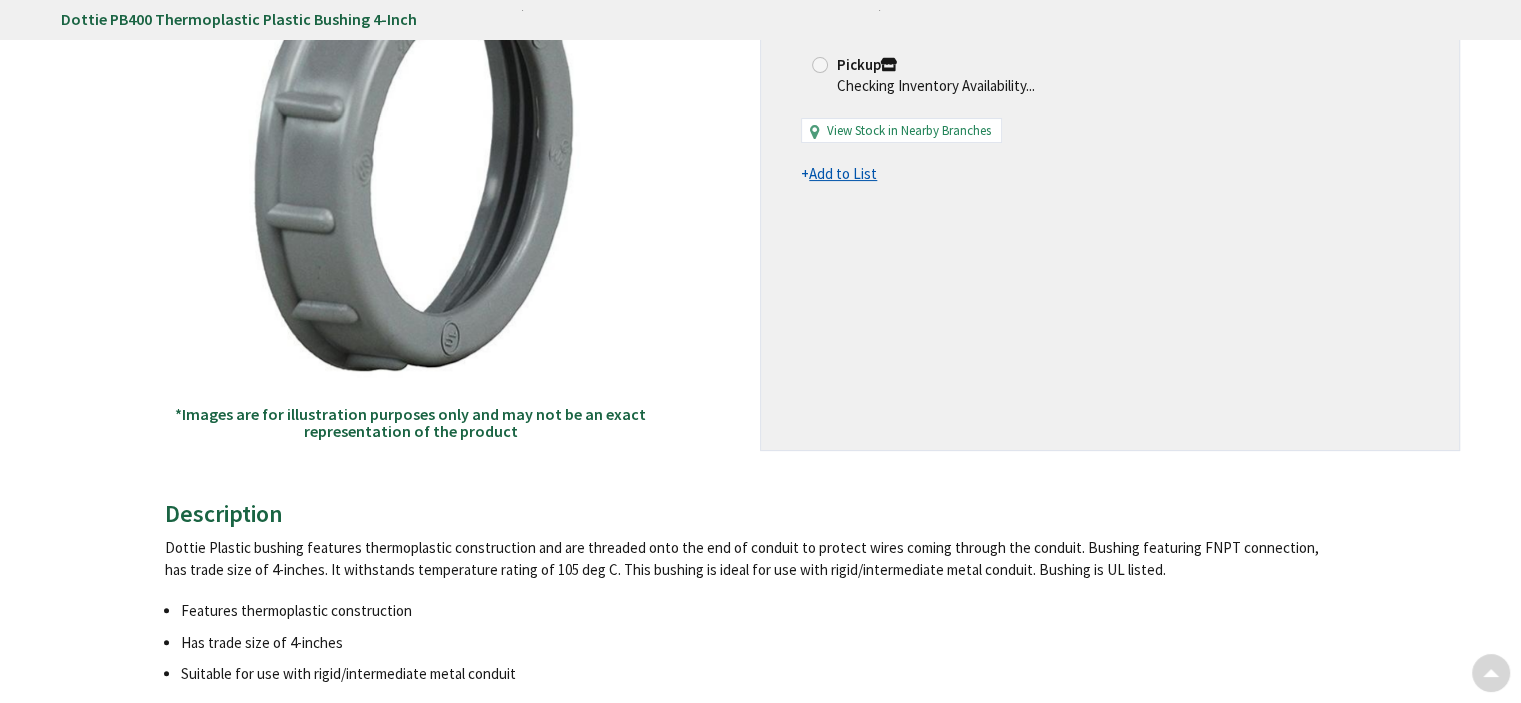 scroll, scrollTop: 700, scrollLeft: 0, axis: vertical 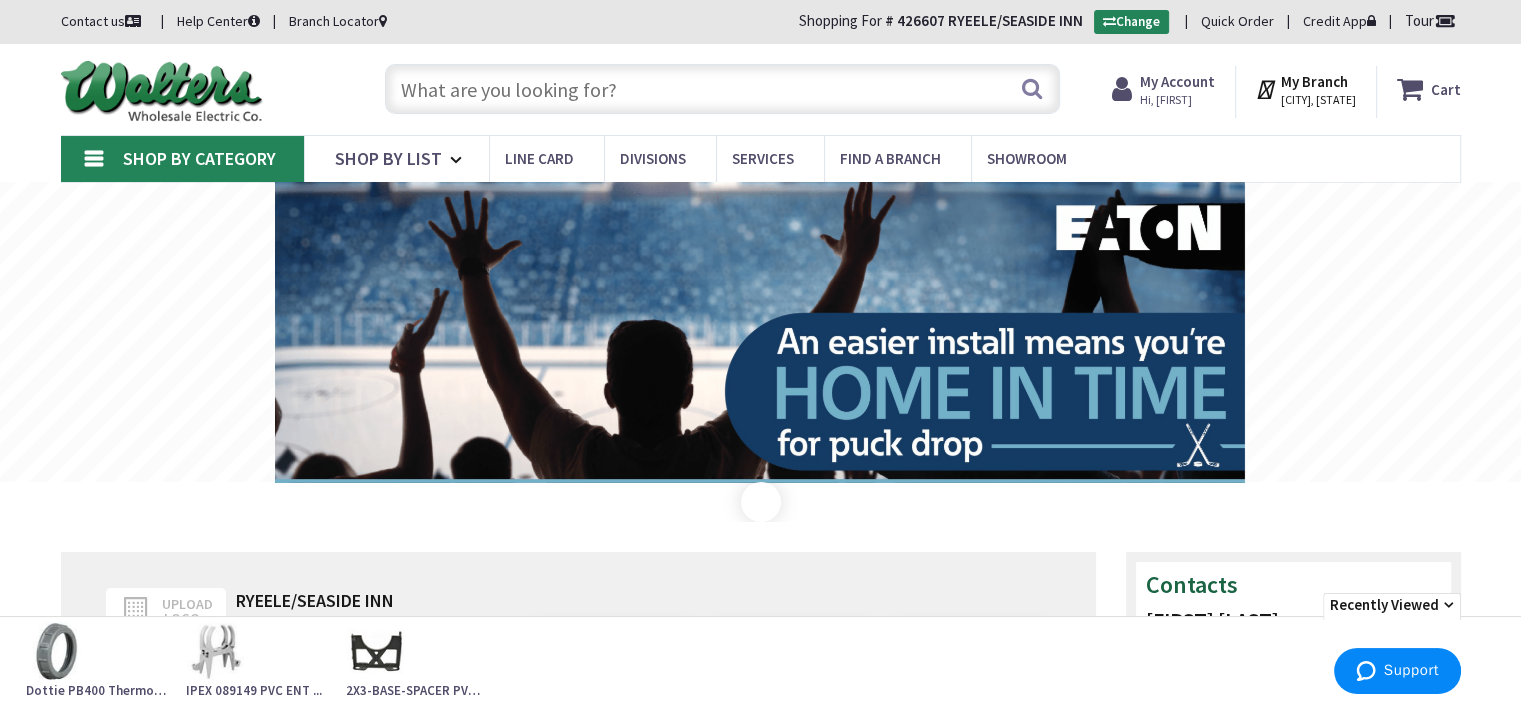 click at bounding box center [722, 89] 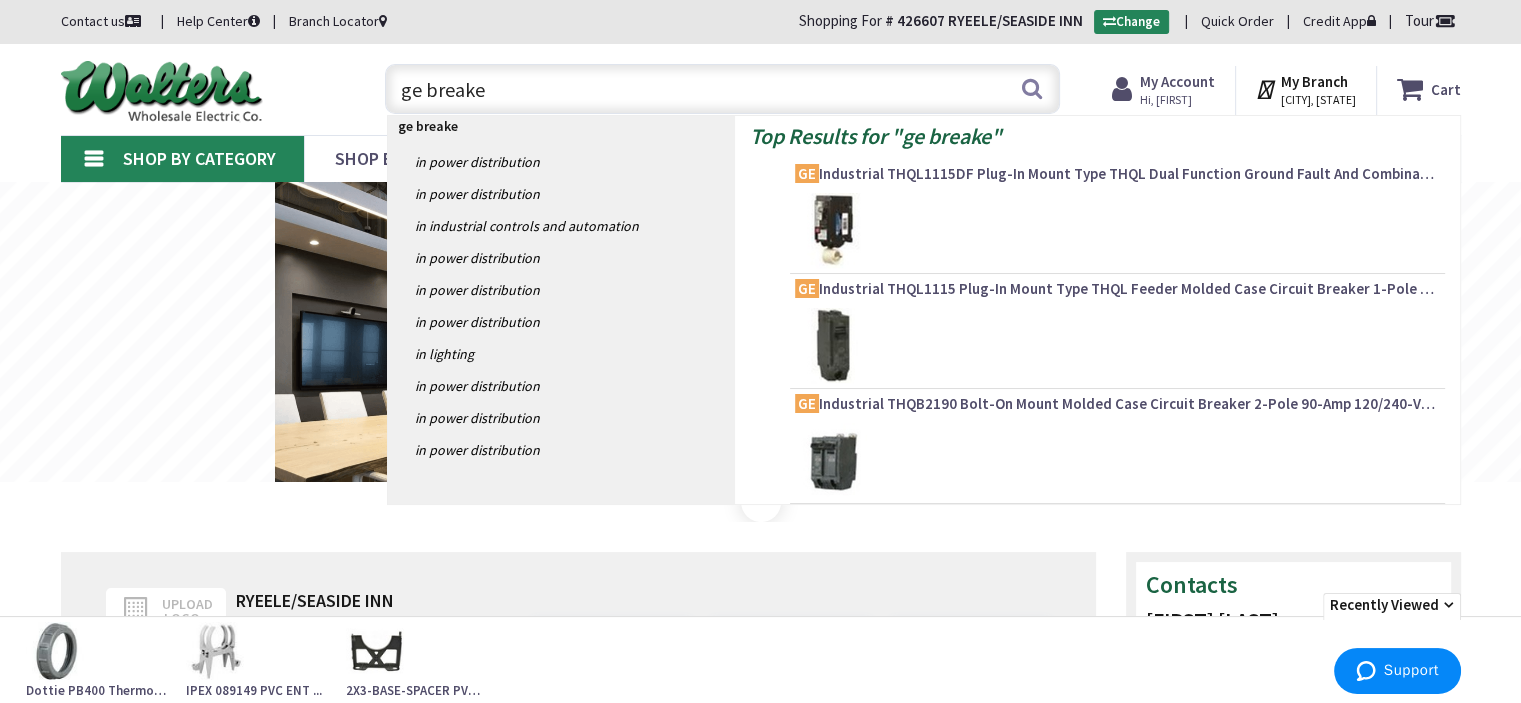 type on "ge breaker" 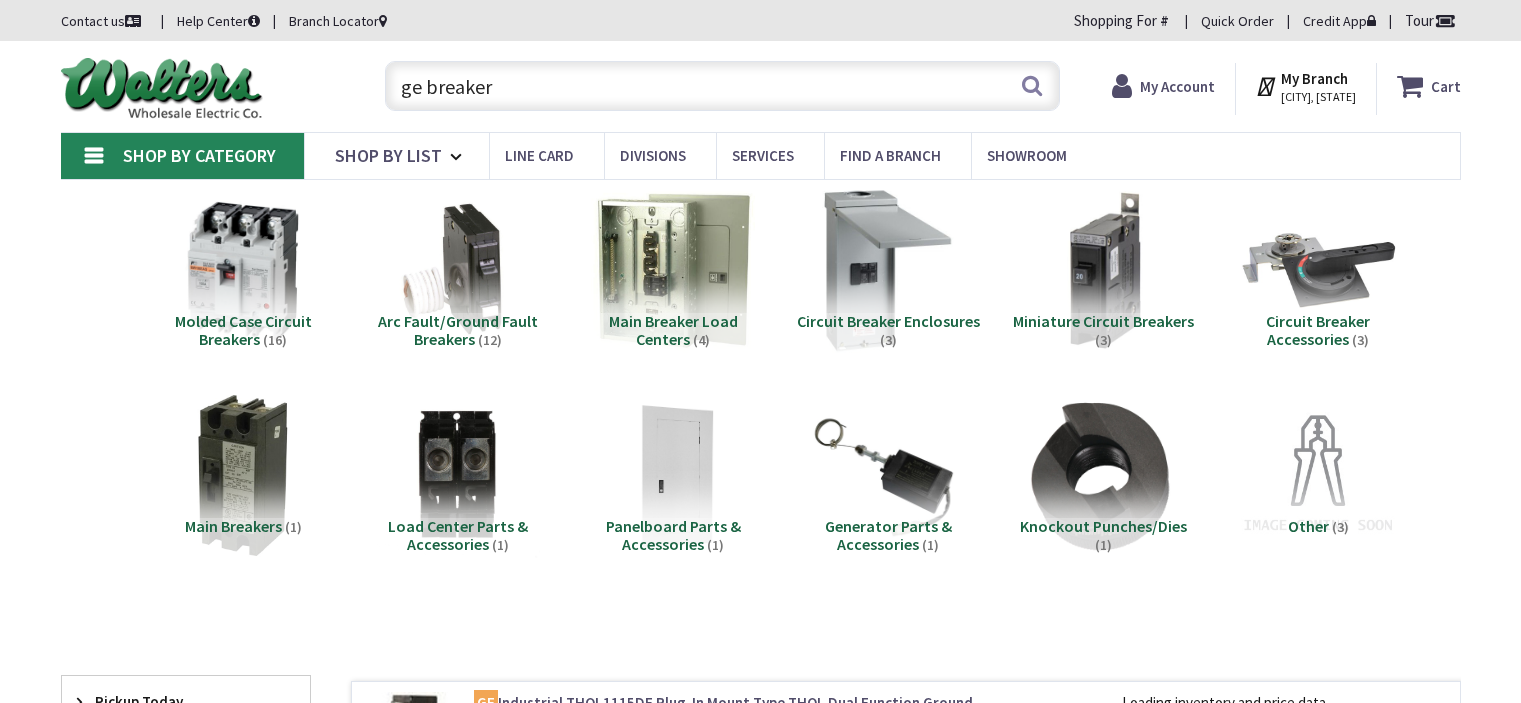 scroll, scrollTop: 0, scrollLeft: 0, axis: both 